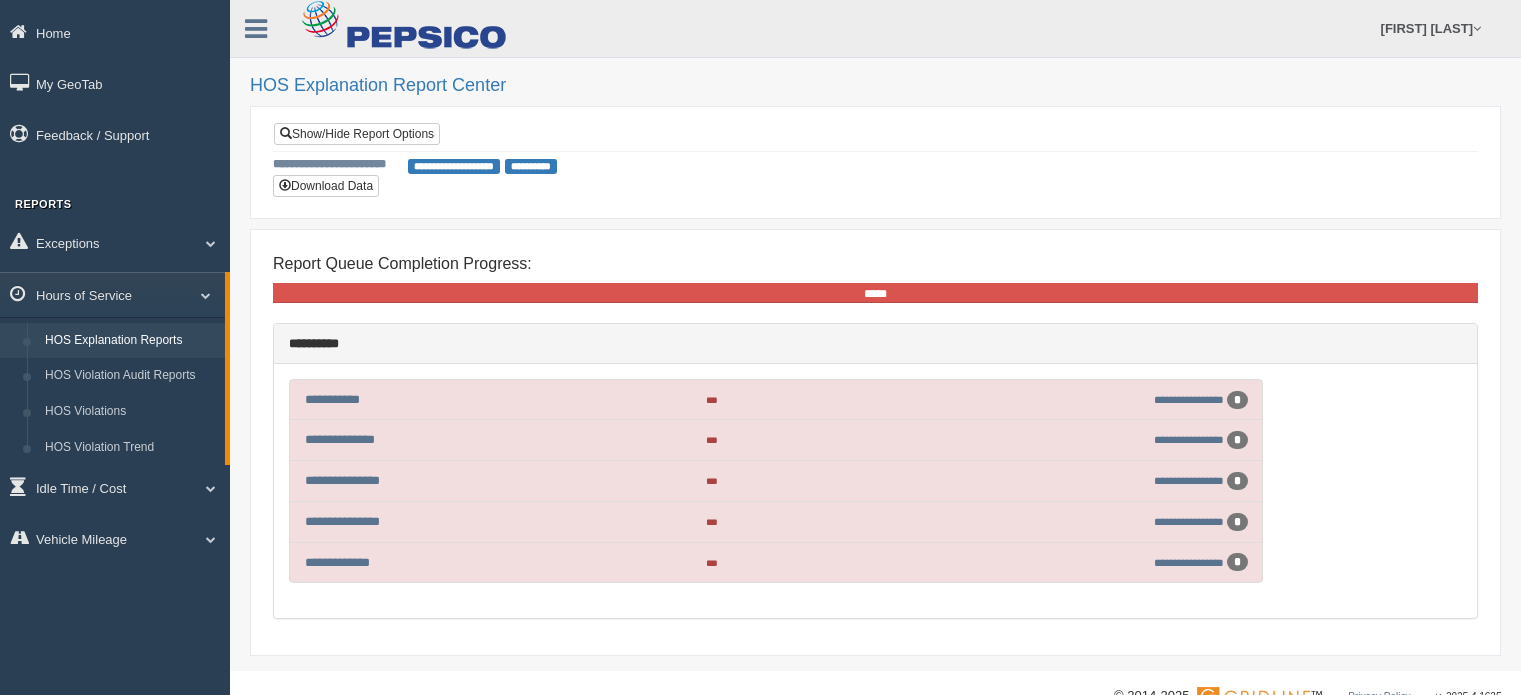 scroll, scrollTop: 0, scrollLeft: 0, axis: both 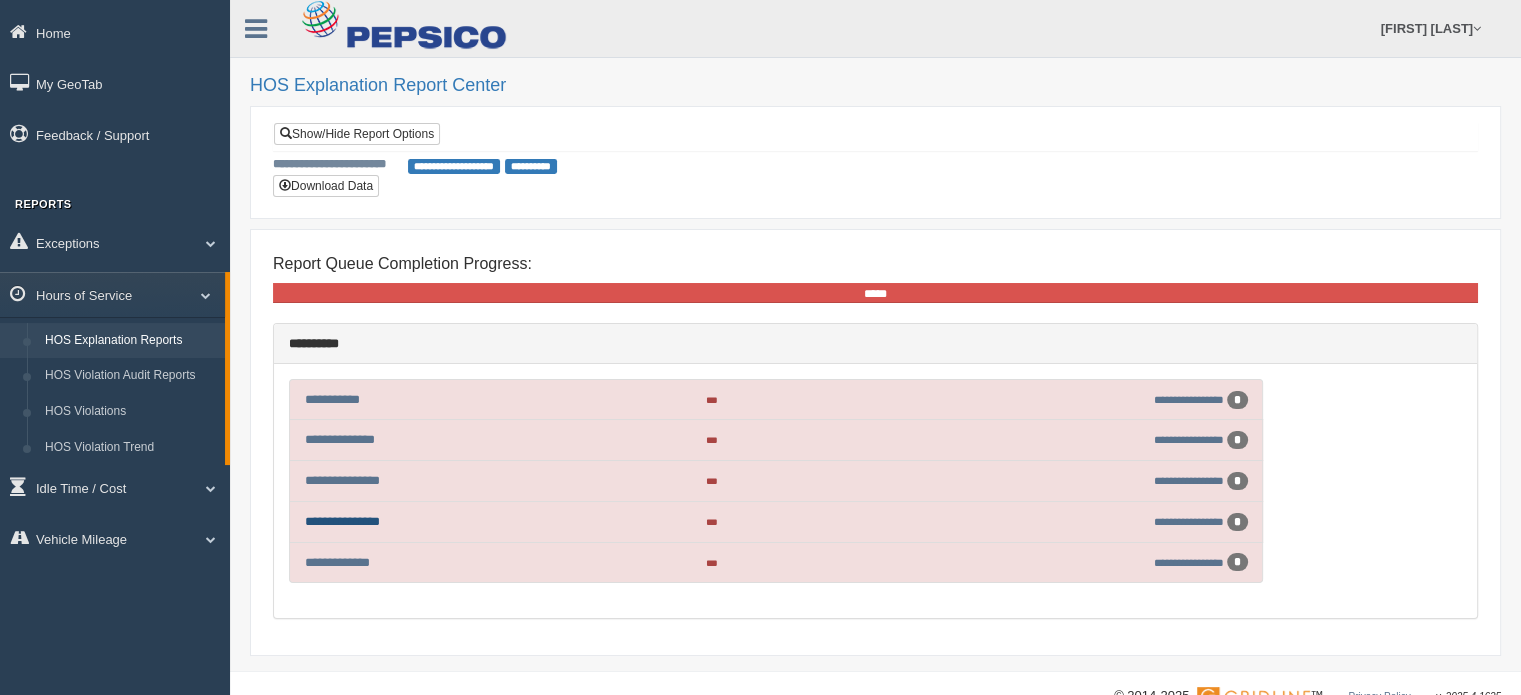 click on "**********" at bounding box center (342, 521) 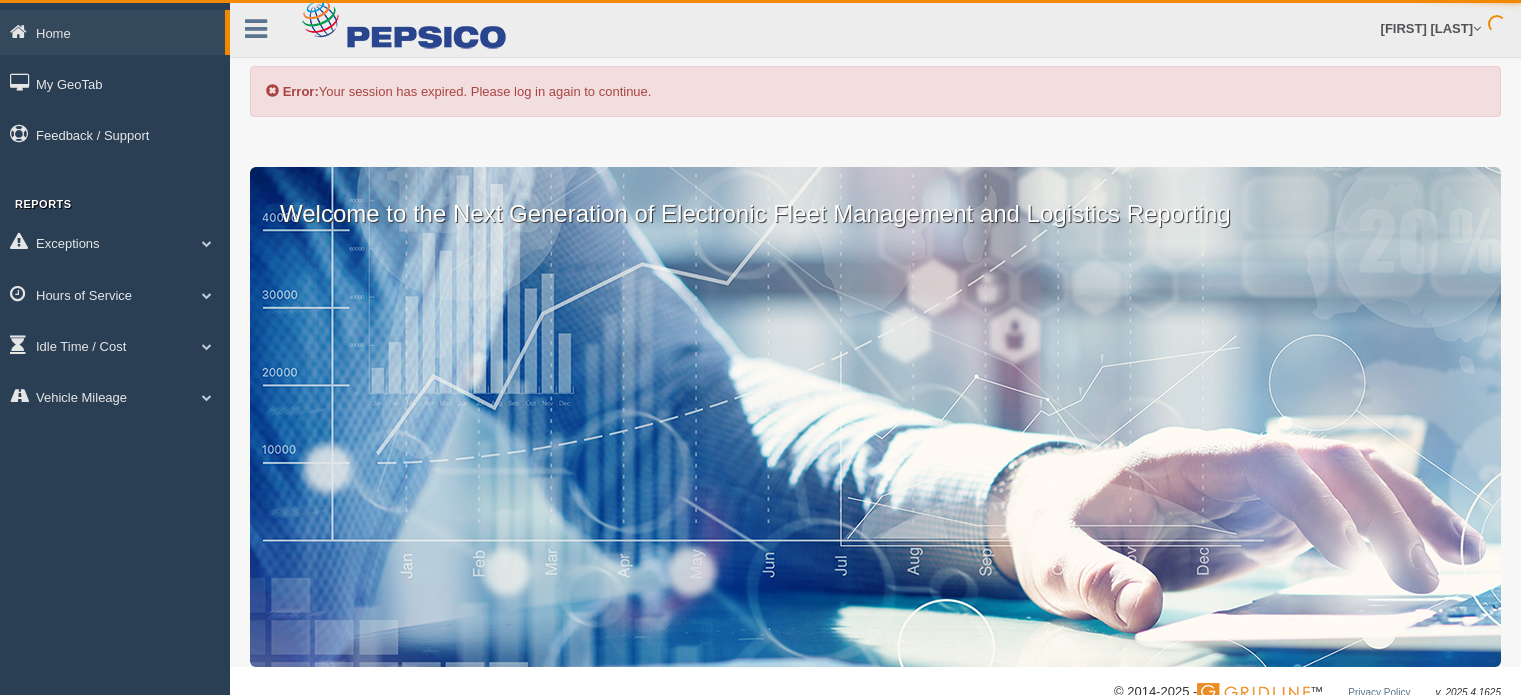 scroll, scrollTop: 0, scrollLeft: 0, axis: both 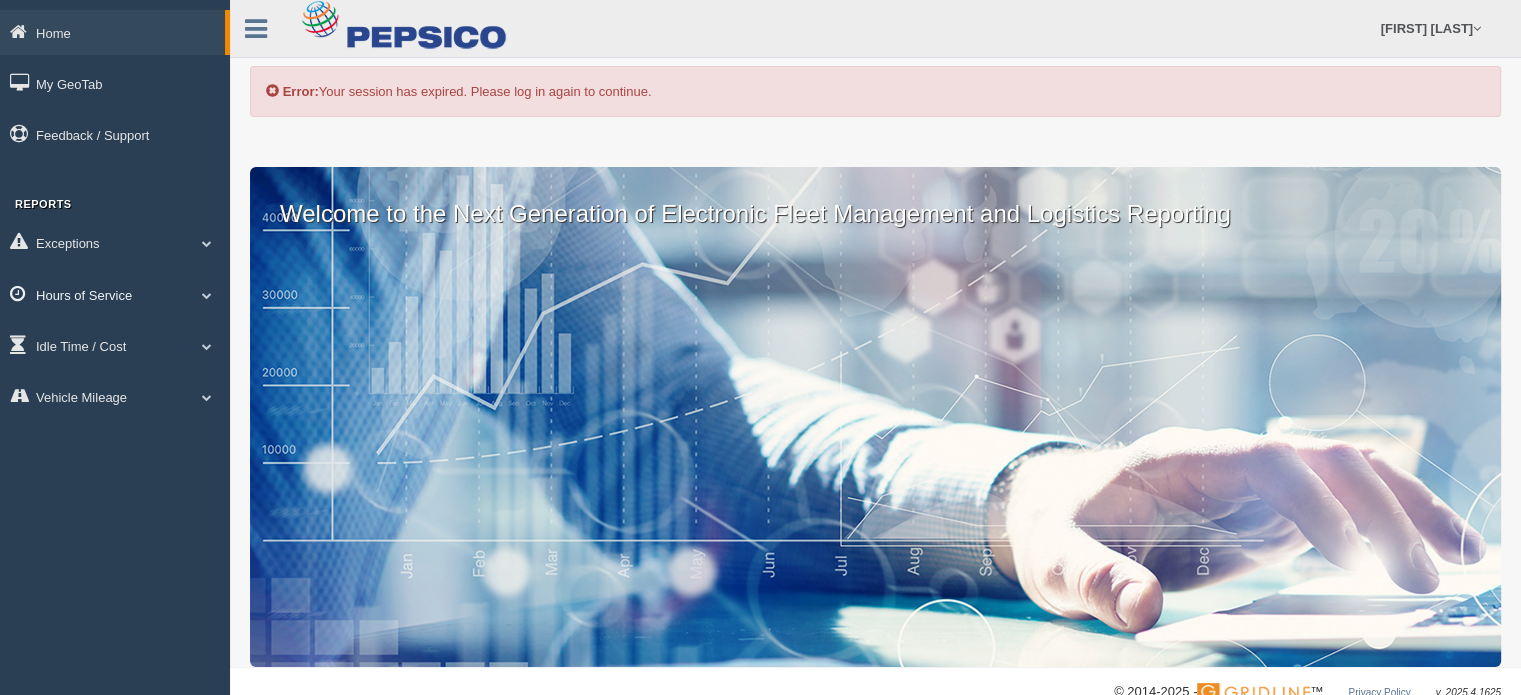 click at bounding box center [207, 295] 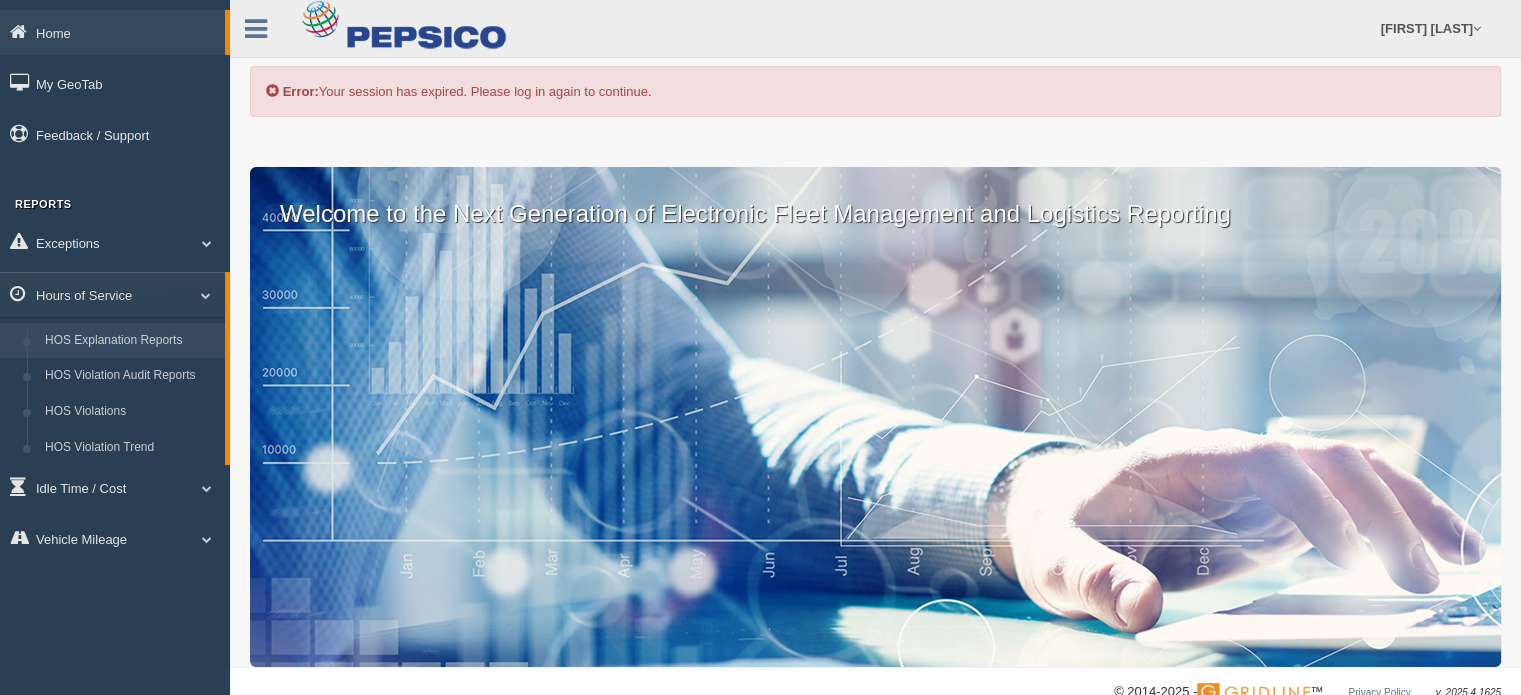 click on "HOS Explanation Reports" at bounding box center (130, 341) 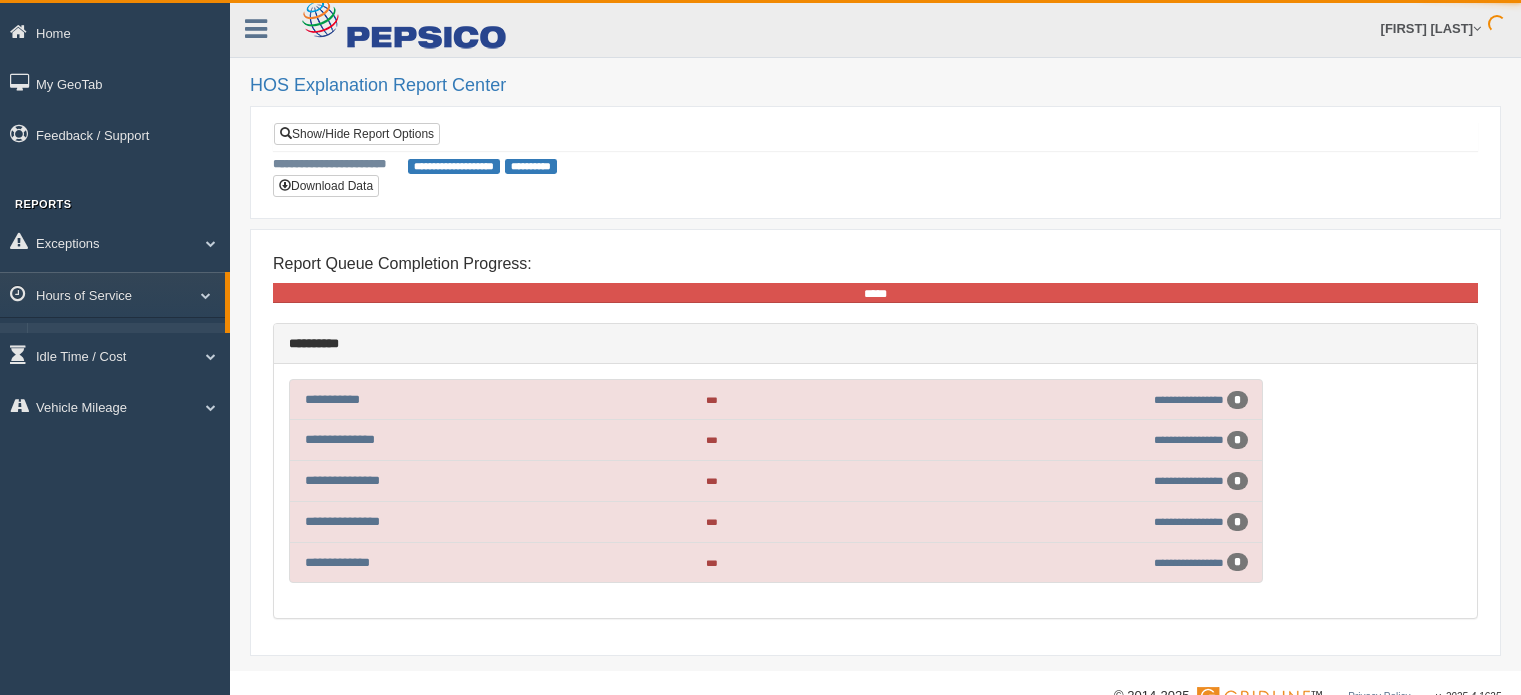 scroll, scrollTop: 0, scrollLeft: 0, axis: both 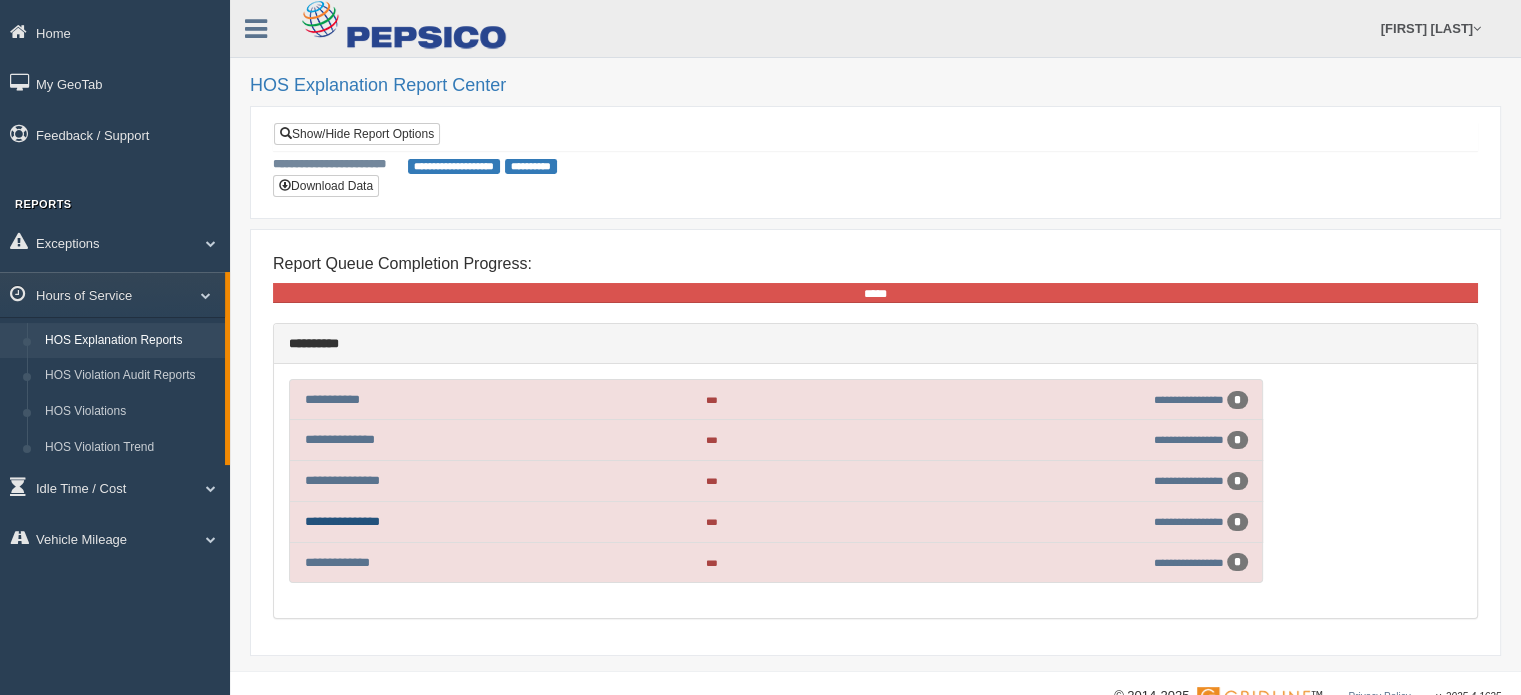 click on "**********" at bounding box center (342, 521) 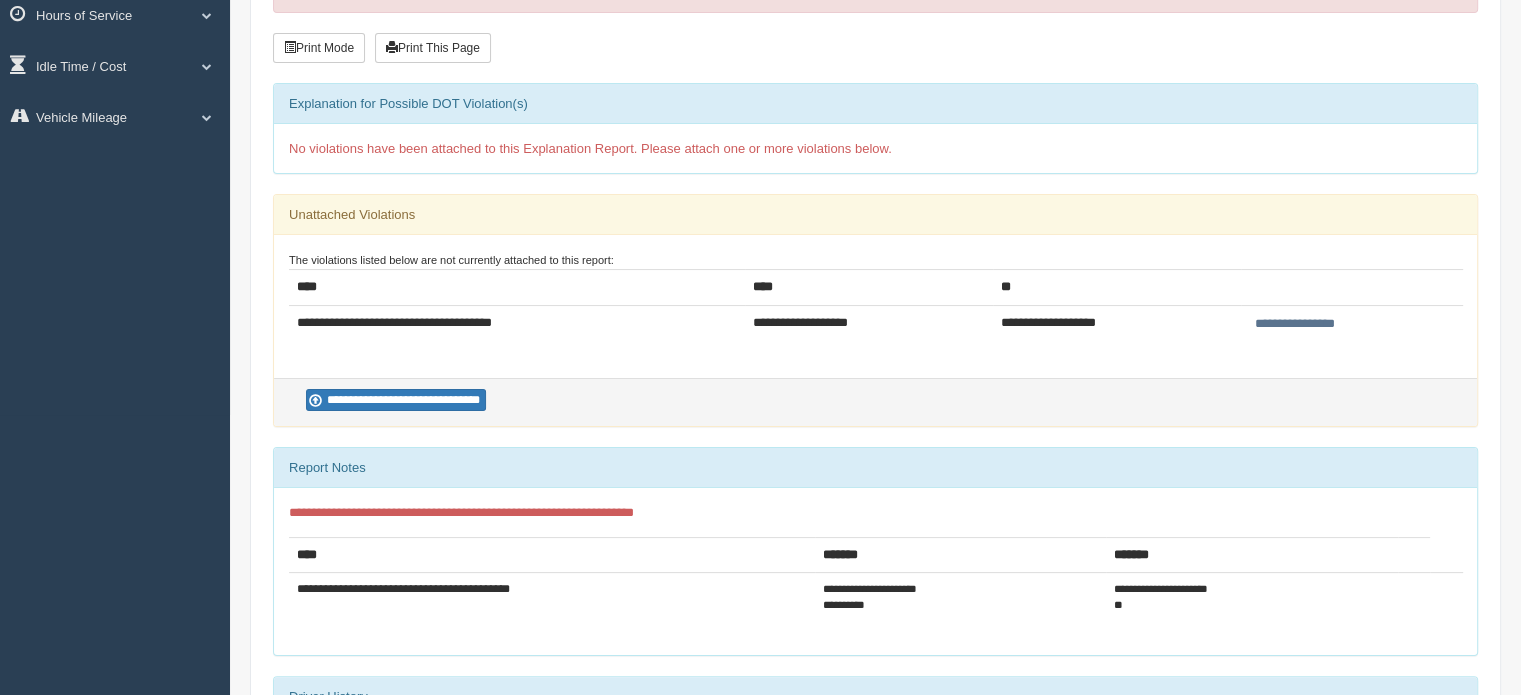 scroll, scrollTop: 219, scrollLeft: 0, axis: vertical 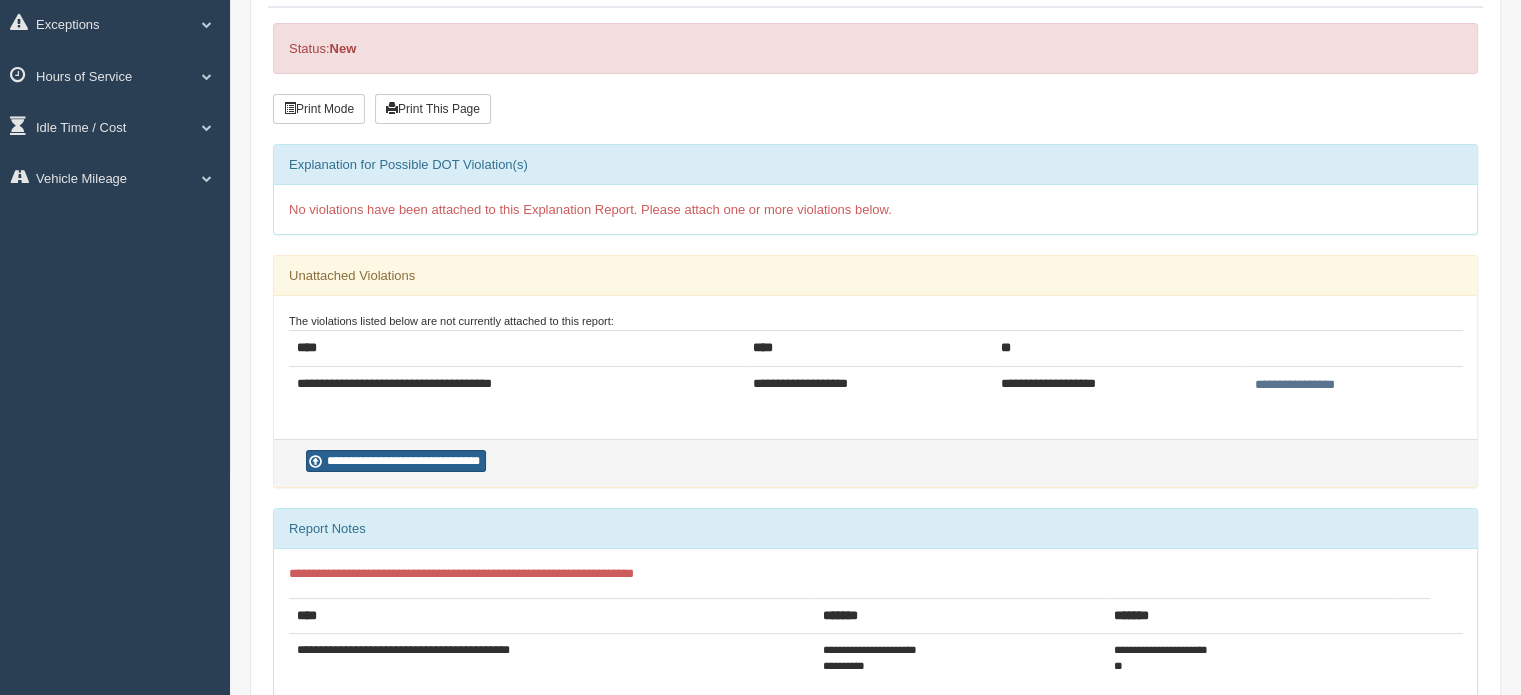 click on "**********" at bounding box center (396, 461) 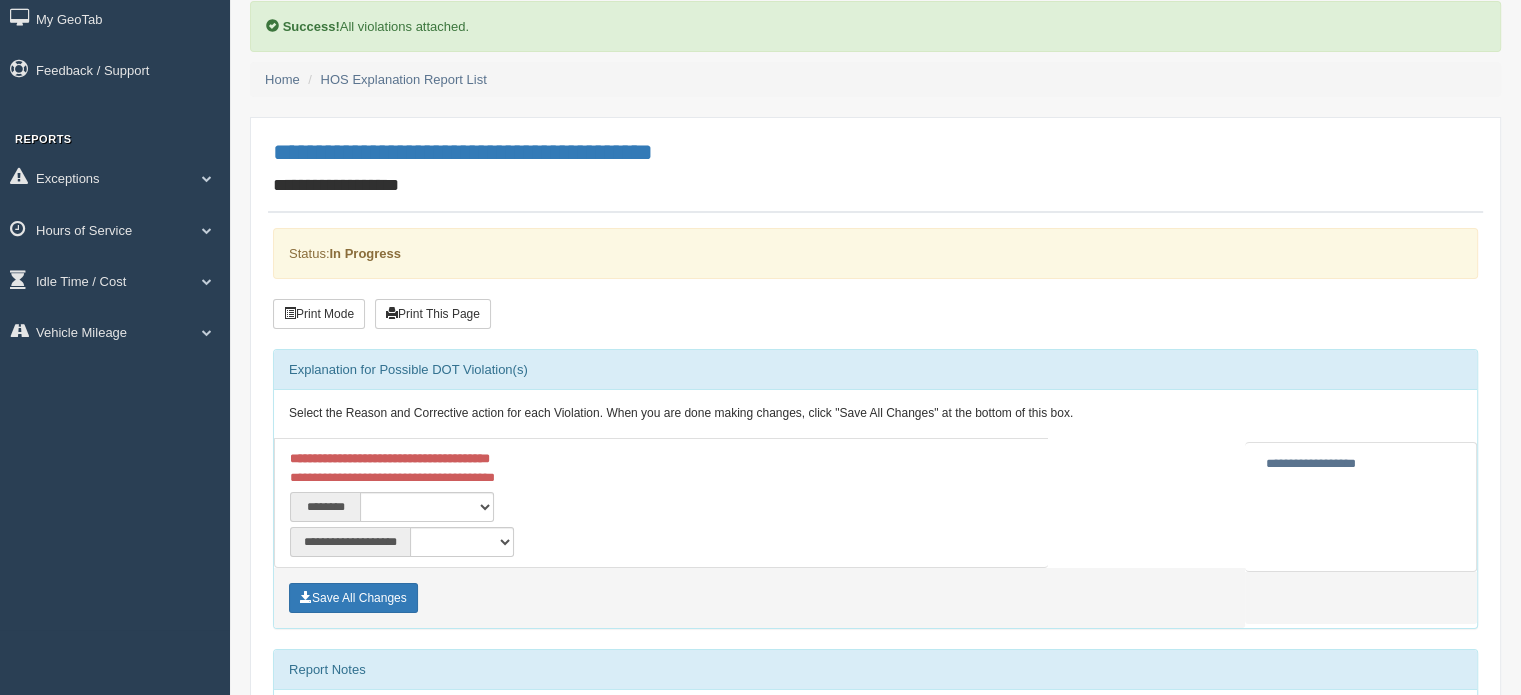 scroll, scrollTop: 100, scrollLeft: 0, axis: vertical 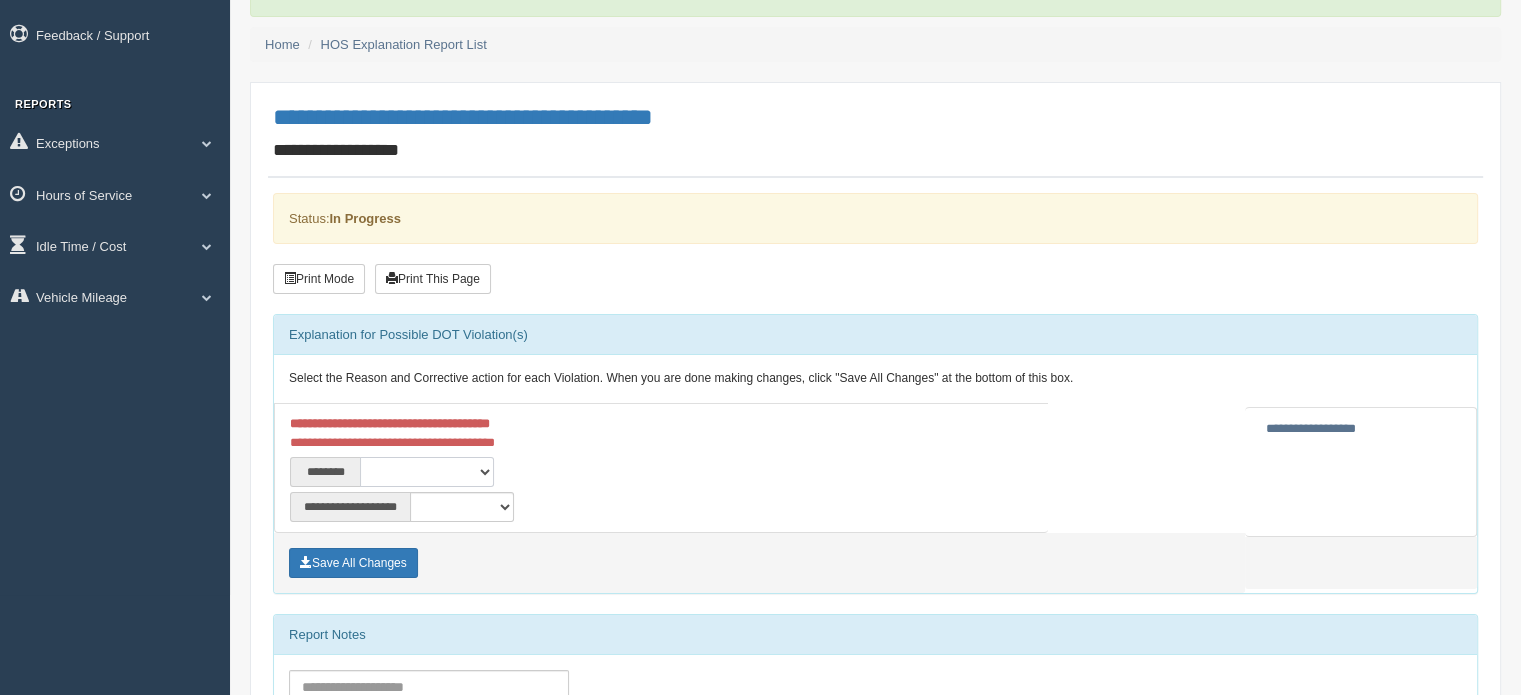 click on "**********" at bounding box center (427, 472) 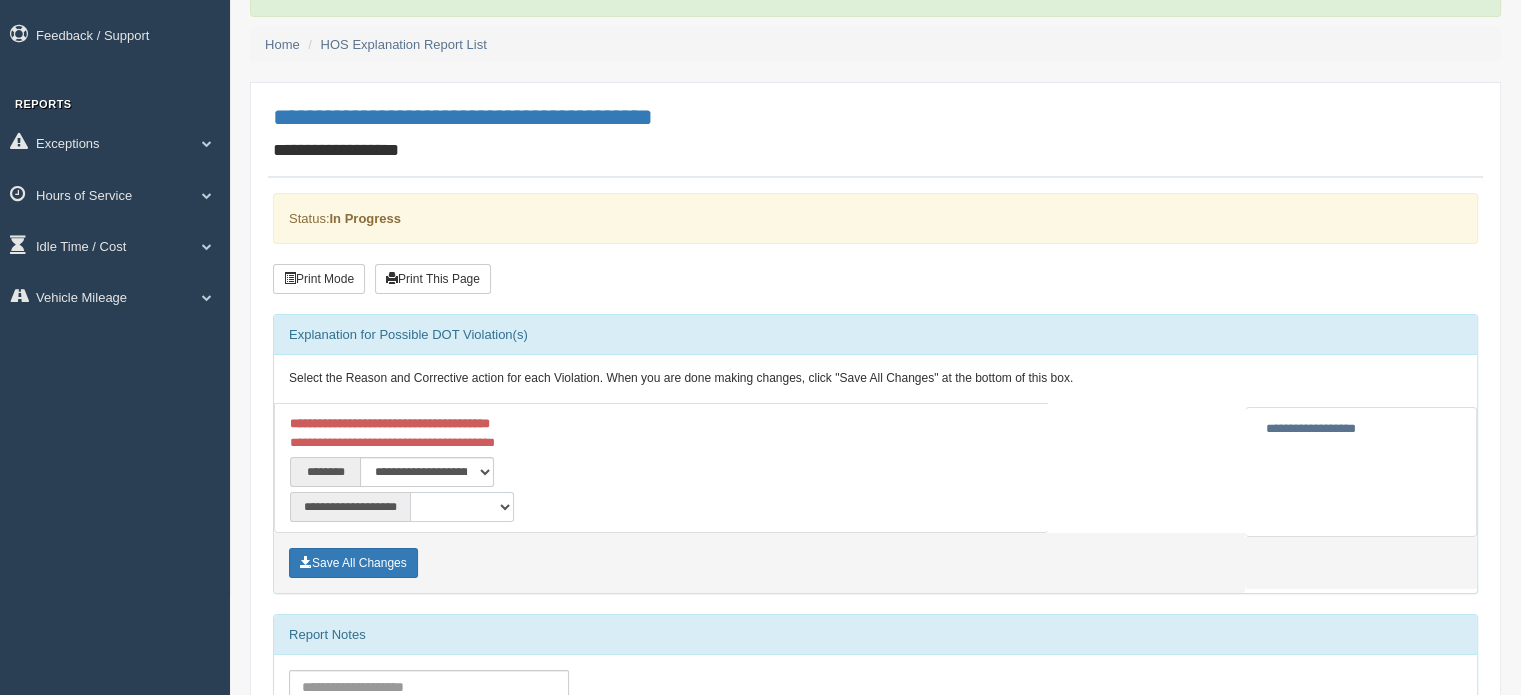 click on "**********" at bounding box center (462, 507) 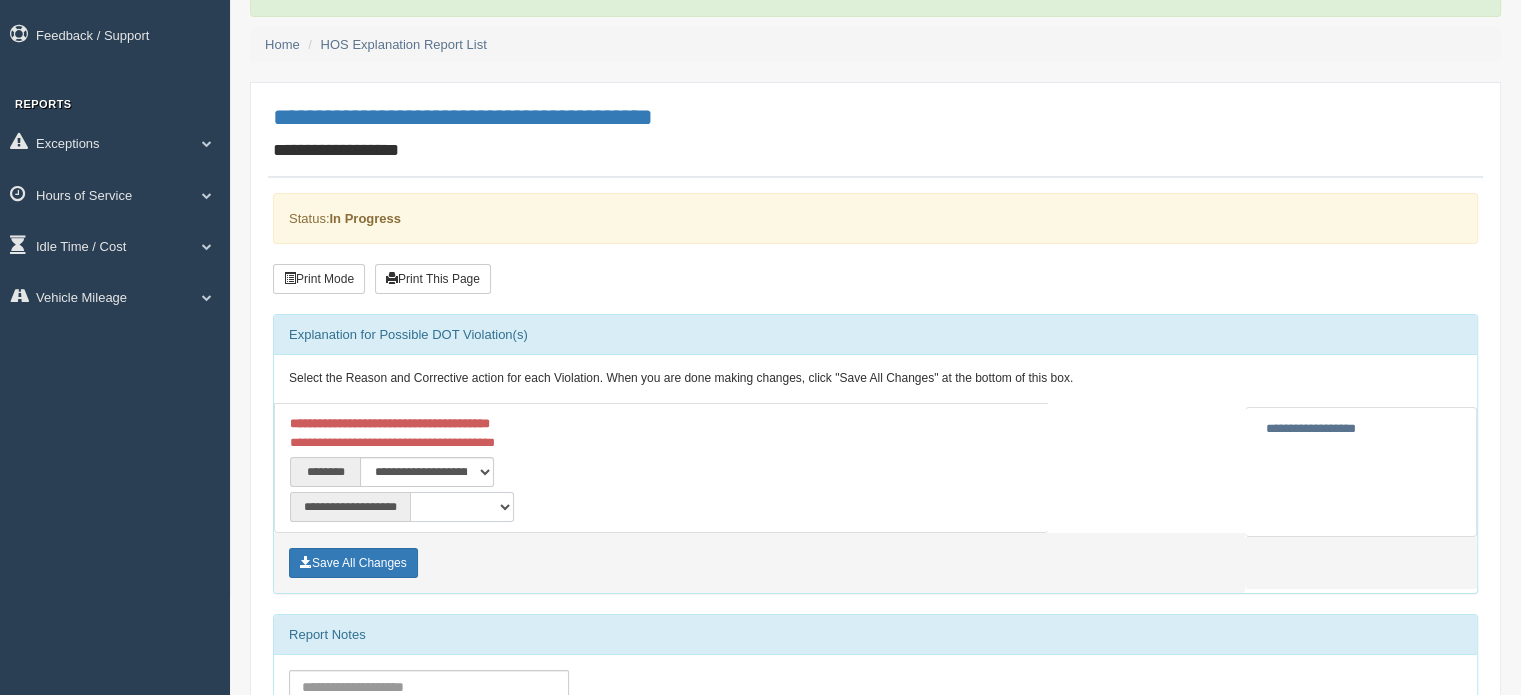 select on "*" 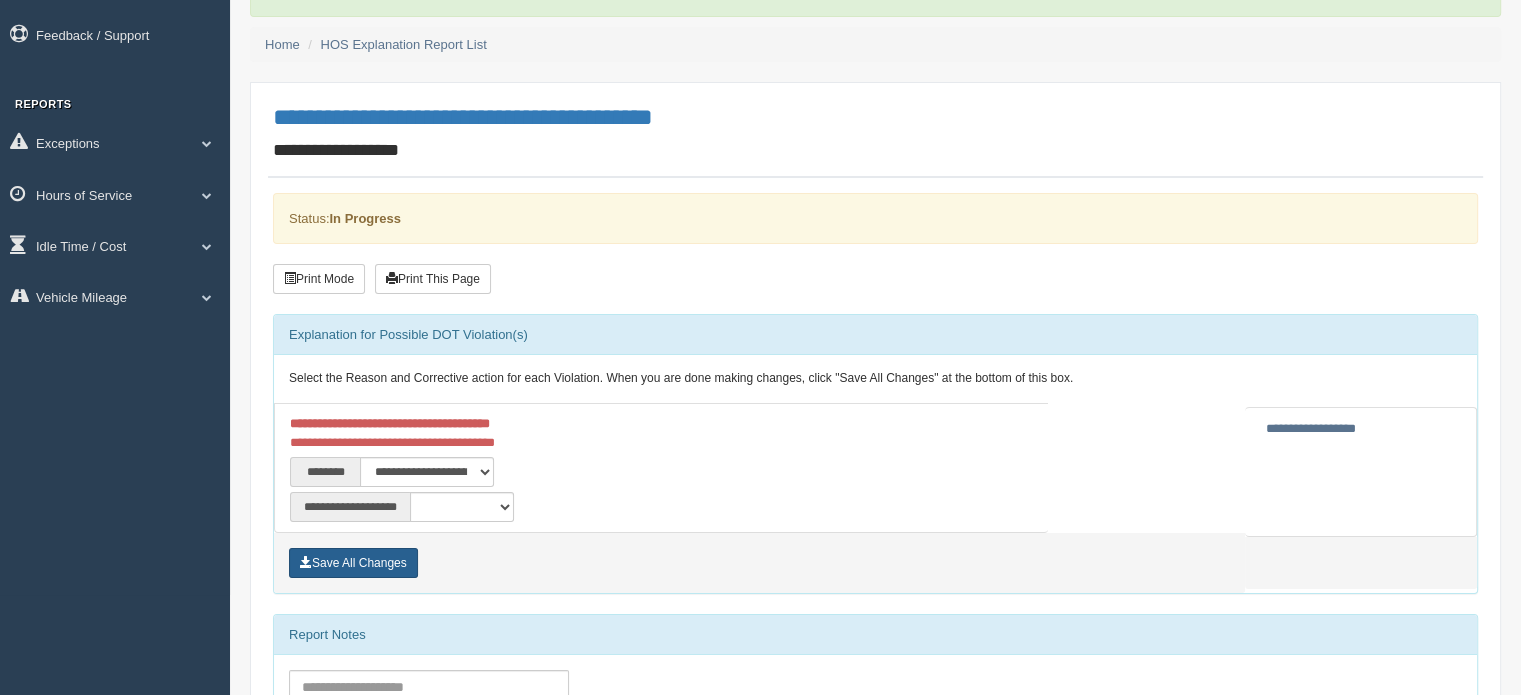 click on "Save All Changes" at bounding box center [353, 563] 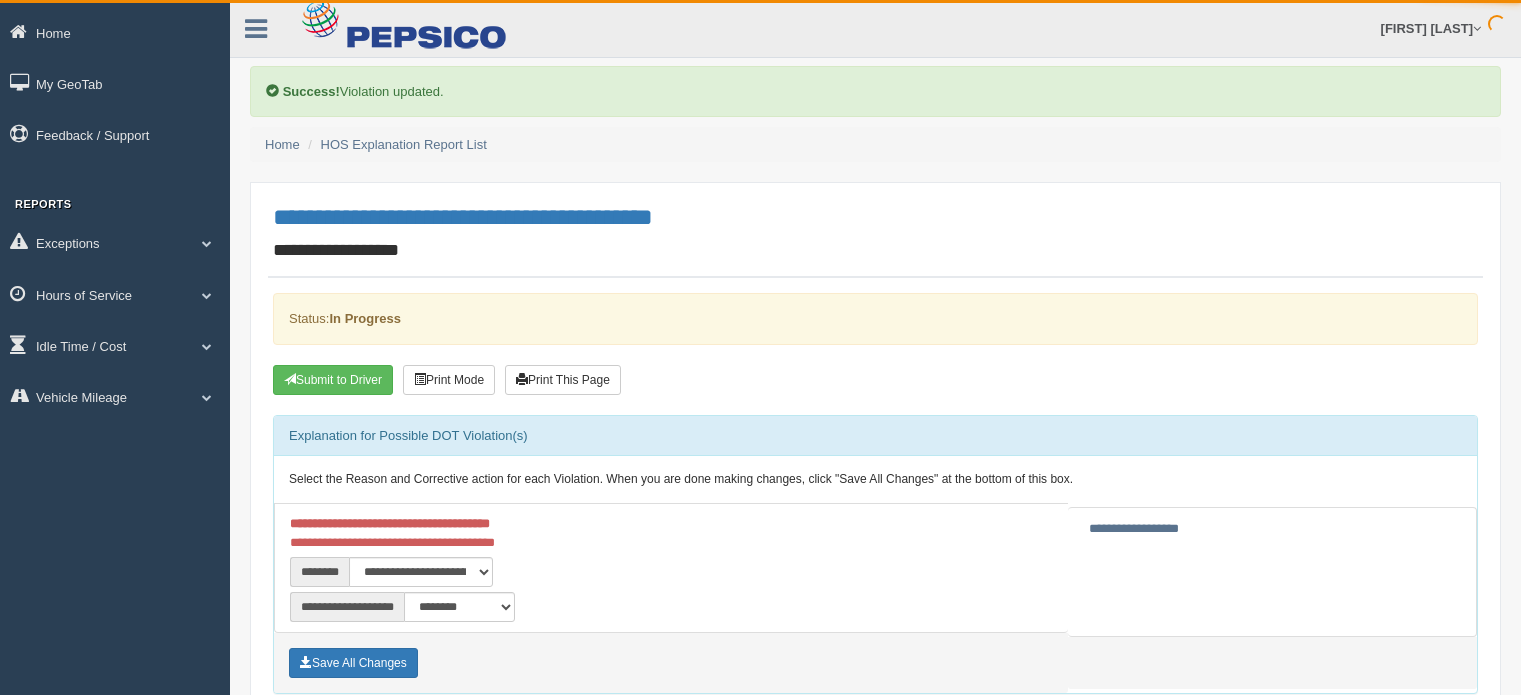 scroll, scrollTop: 0, scrollLeft: 0, axis: both 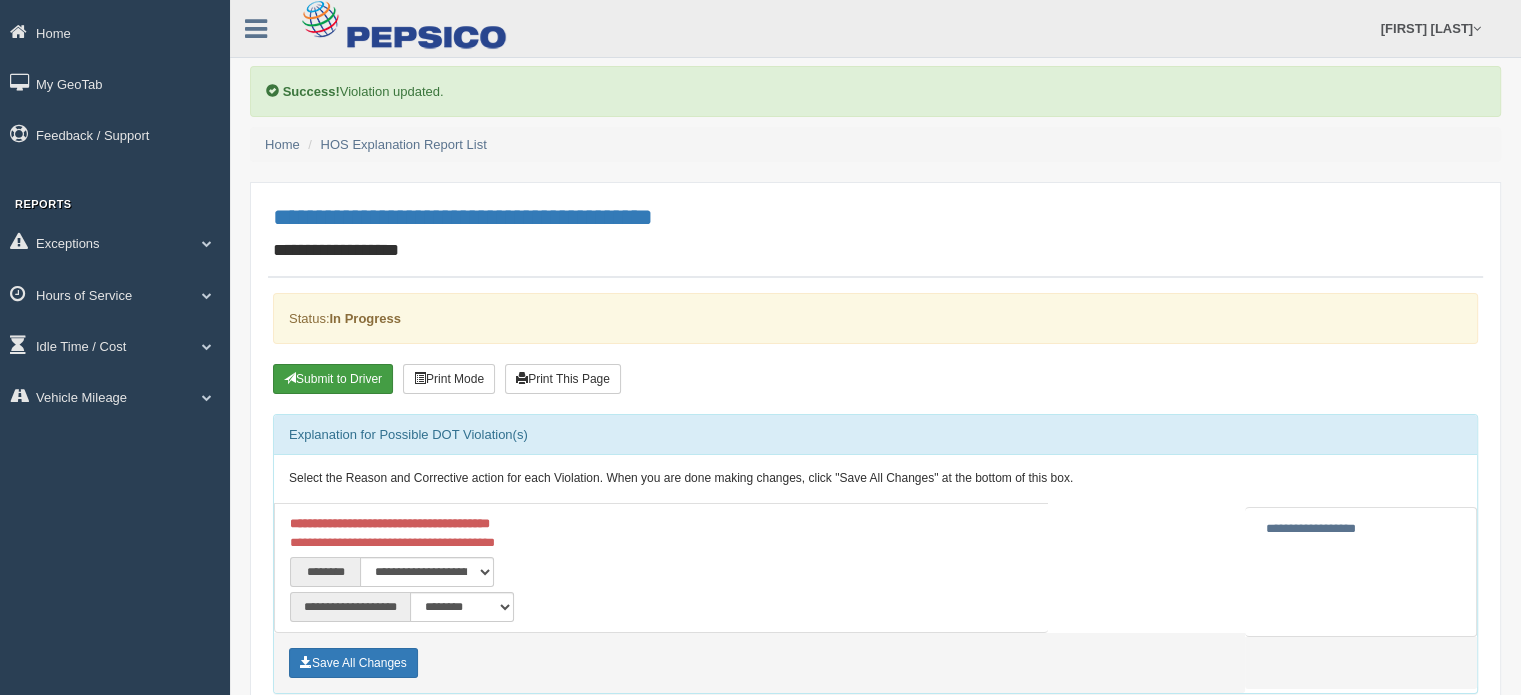click on "Submit to Driver" at bounding box center [333, 379] 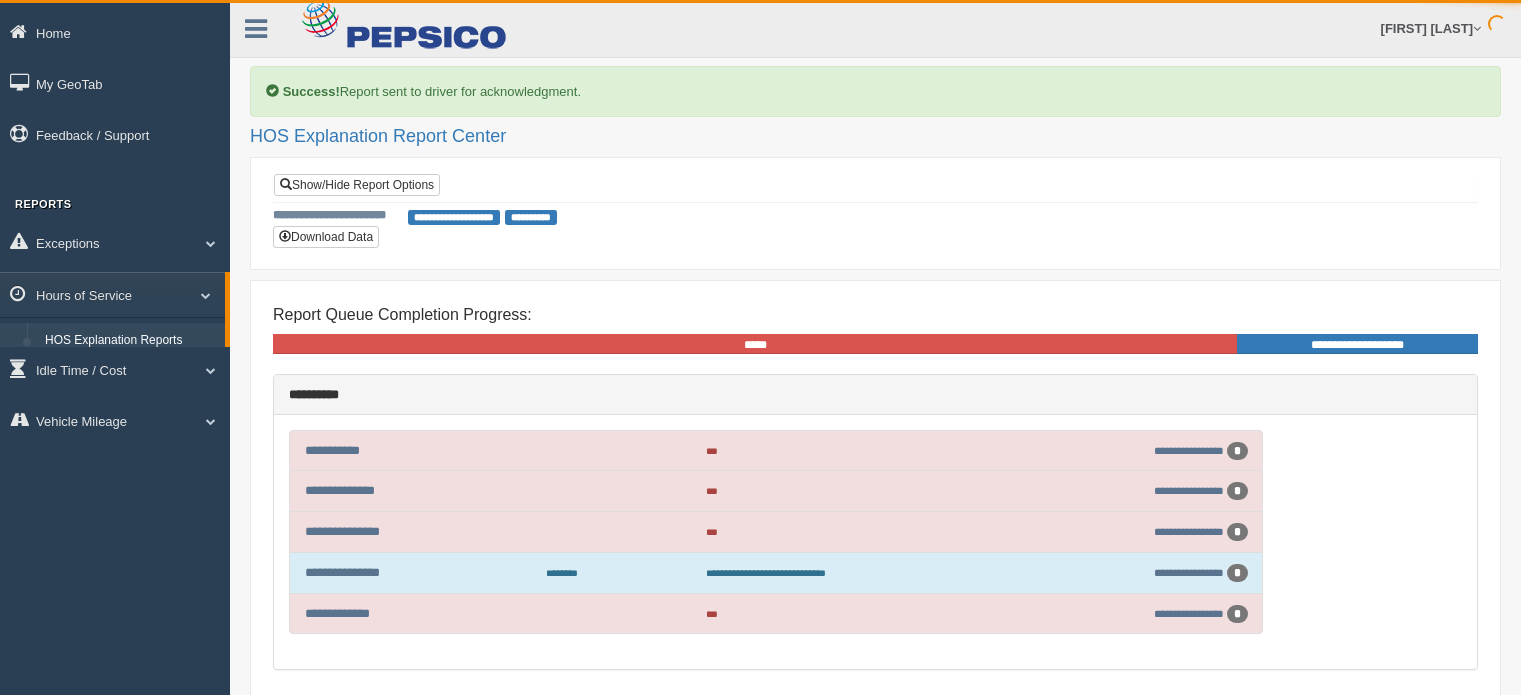 scroll, scrollTop: 0, scrollLeft: 0, axis: both 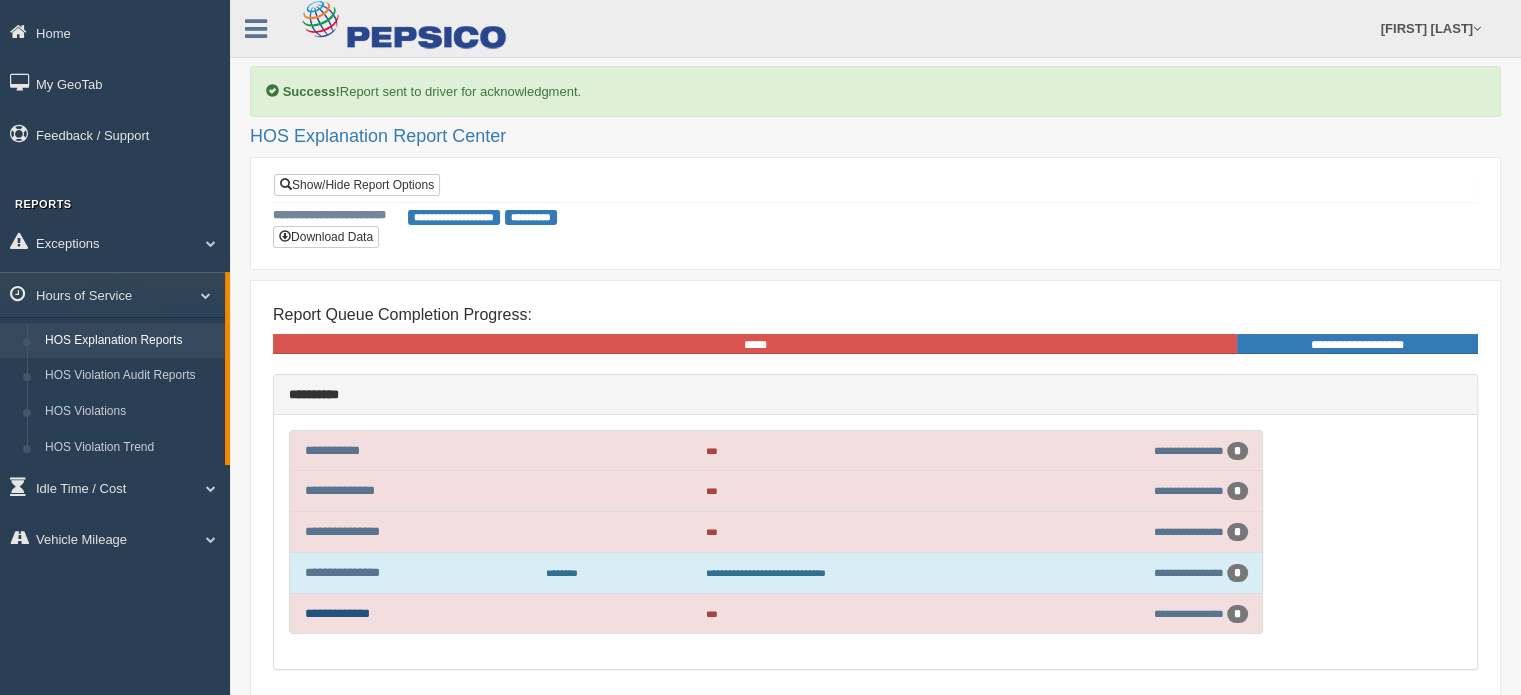 click on "**********" at bounding box center [337, 613] 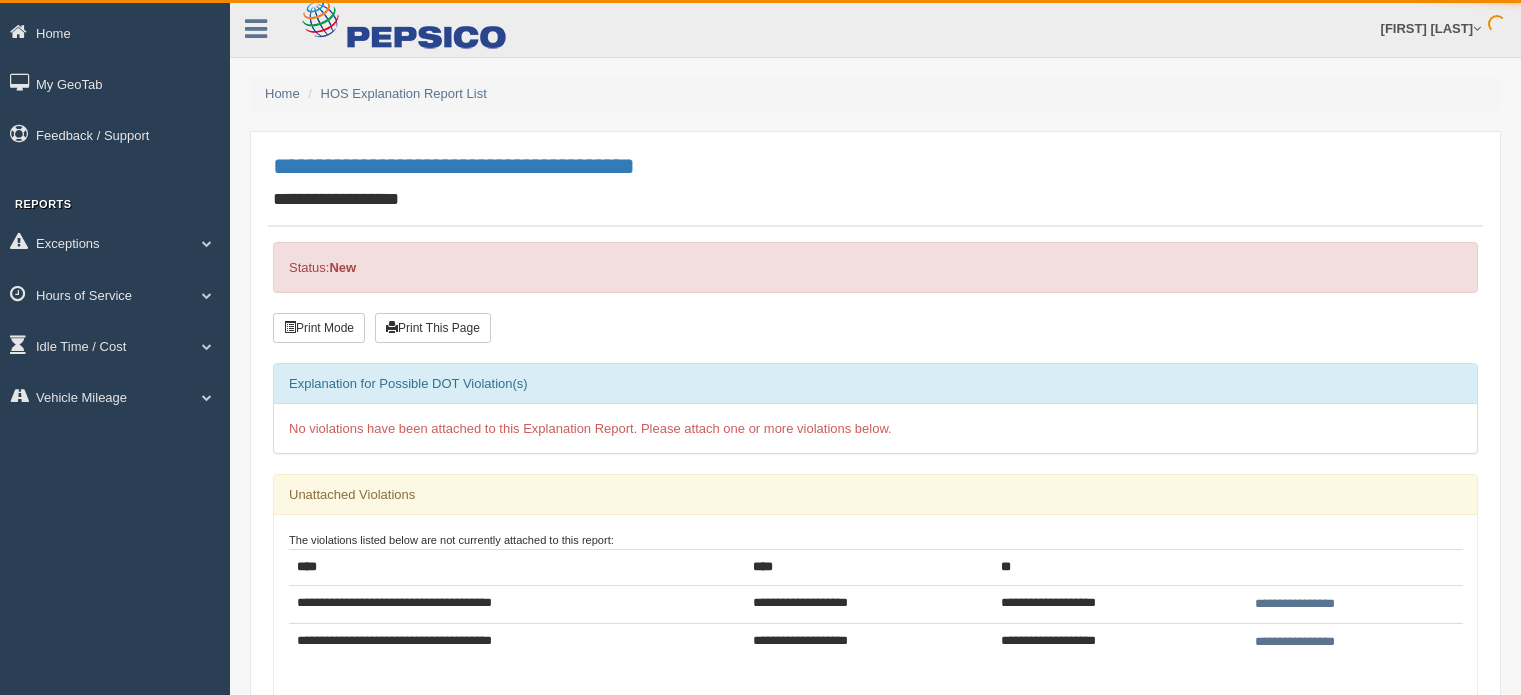 scroll, scrollTop: 0, scrollLeft: 0, axis: both 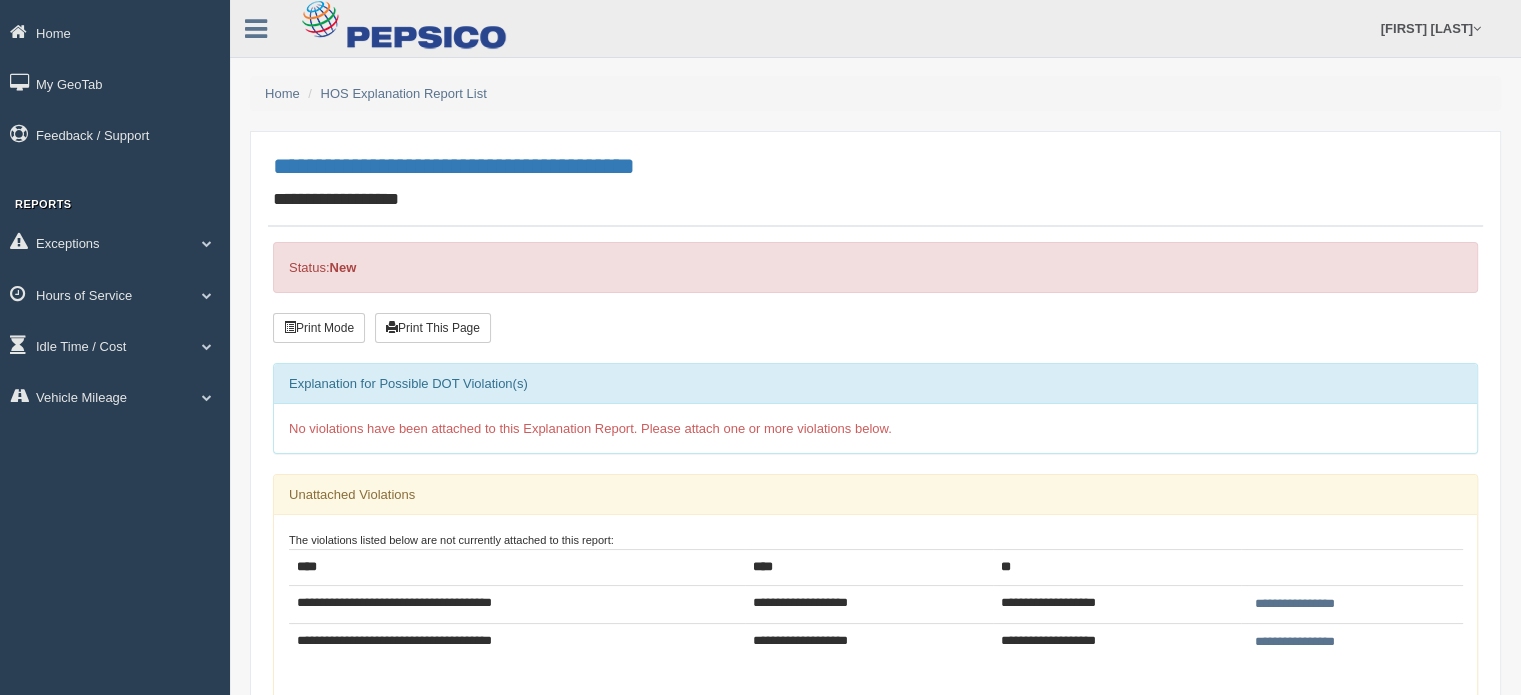 click on "**********" at bounding box center (517, 605) 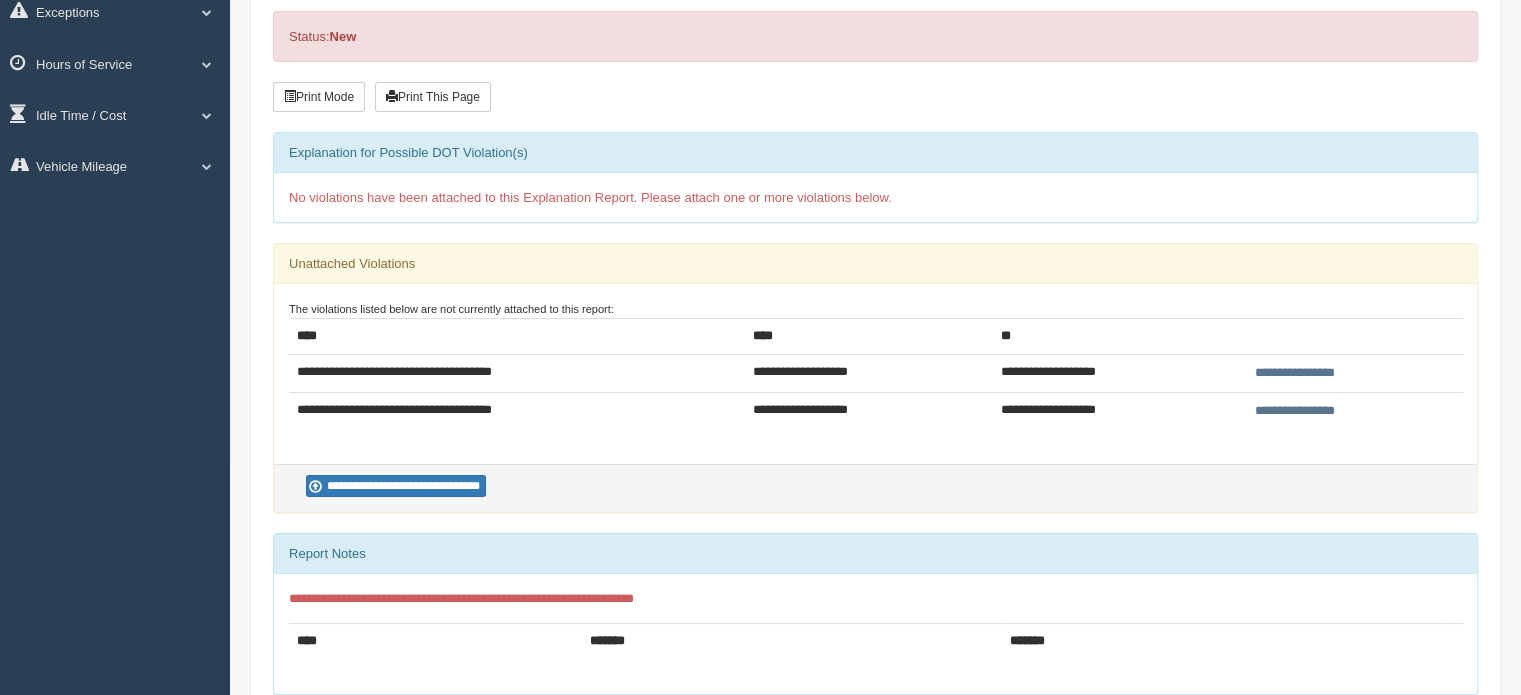 scroll, scrollTop: 200, scrollLeft: 0, axis: vertical 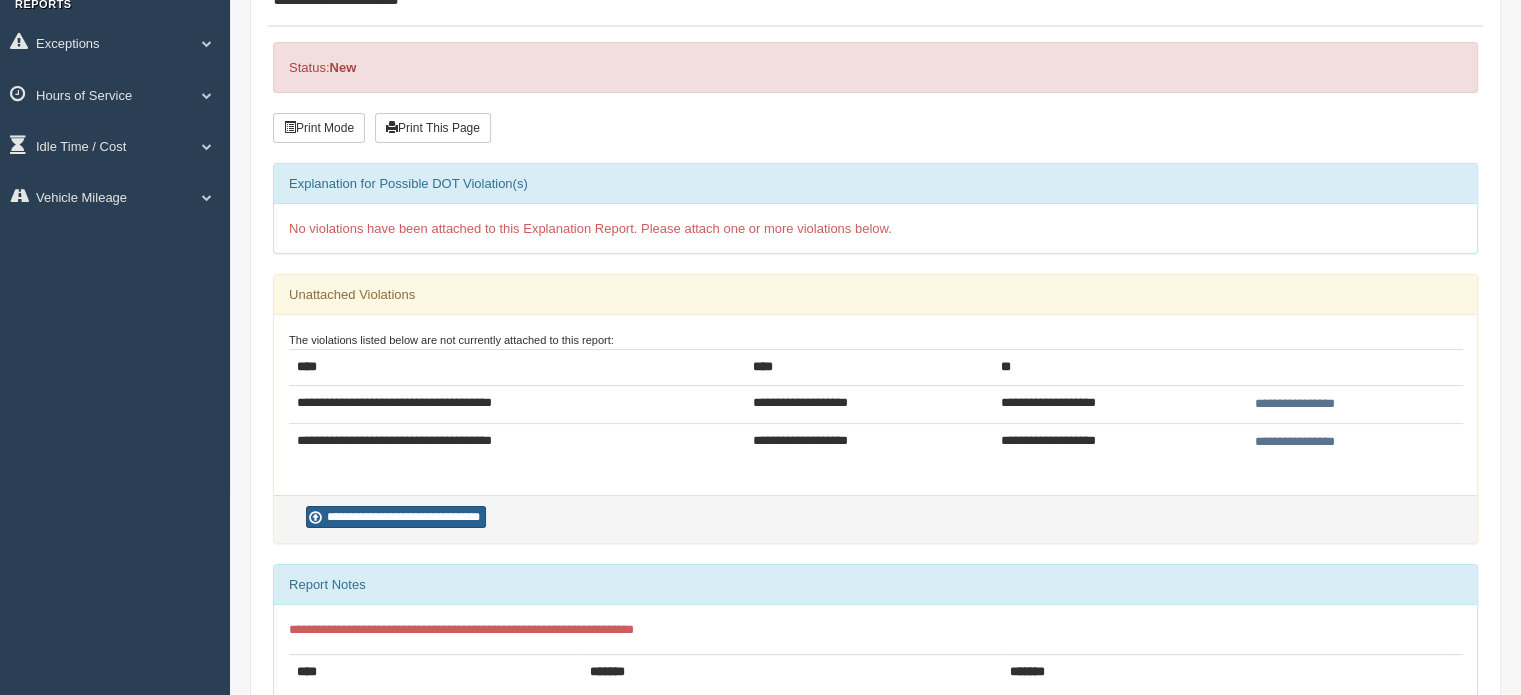 click on "**********" at bounding box center [396, 517] 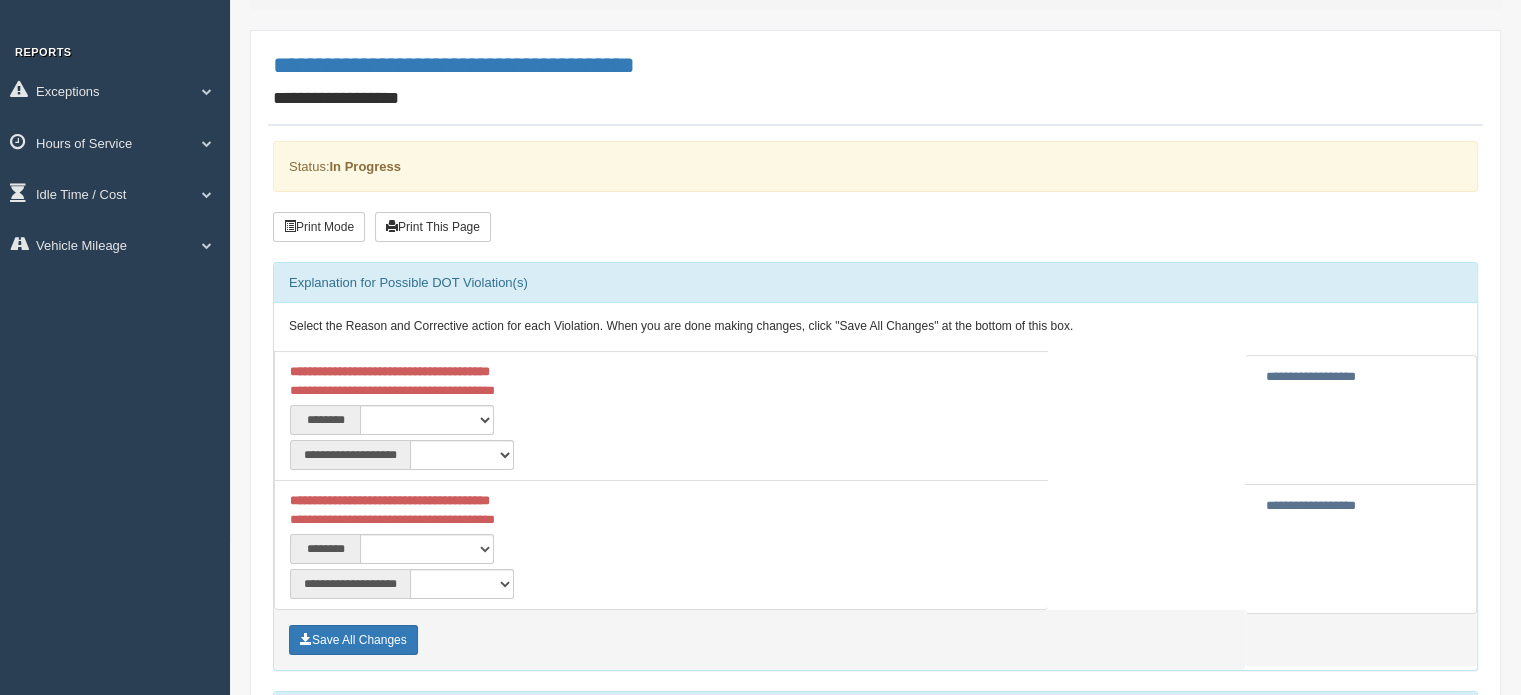 scroll, scrollTop: 200, scrollLeft: 0, axis: vertical 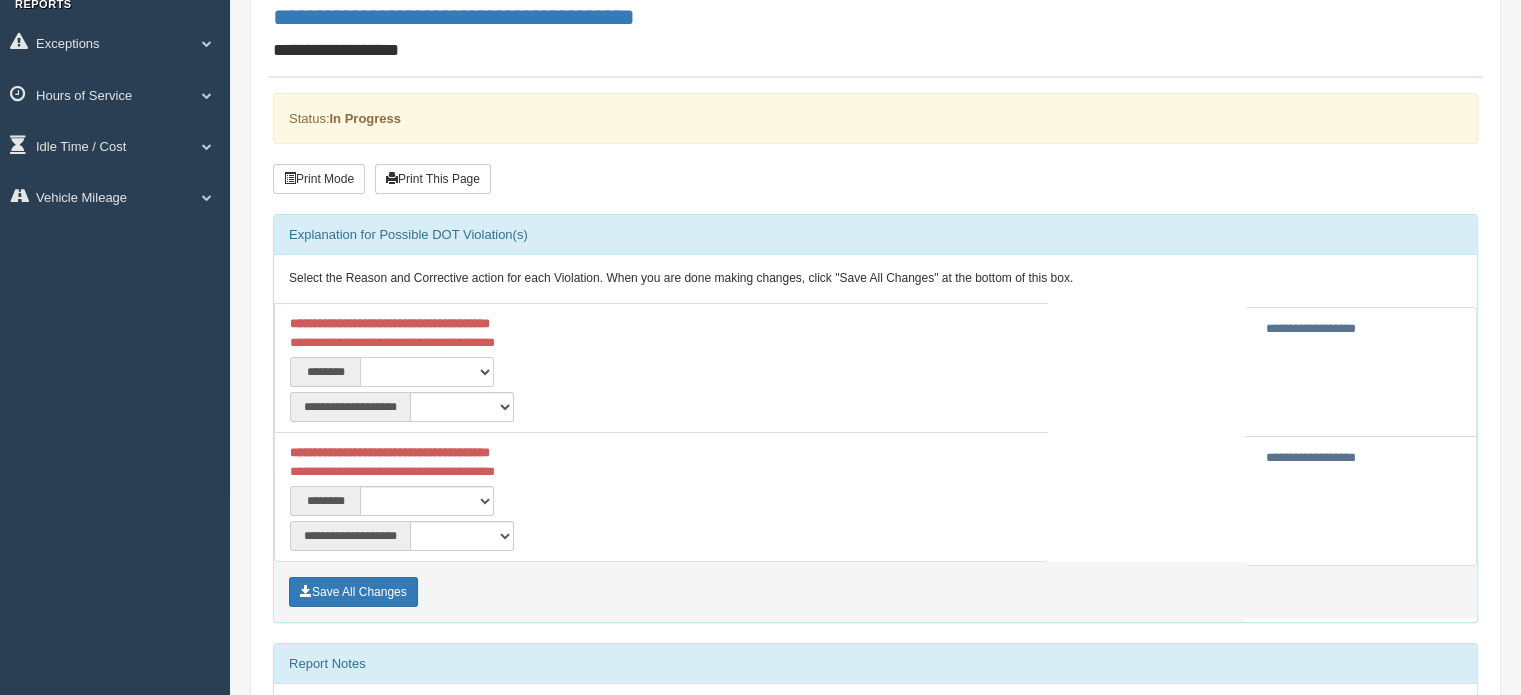 click on "**********" at bounding box center [427, 372] 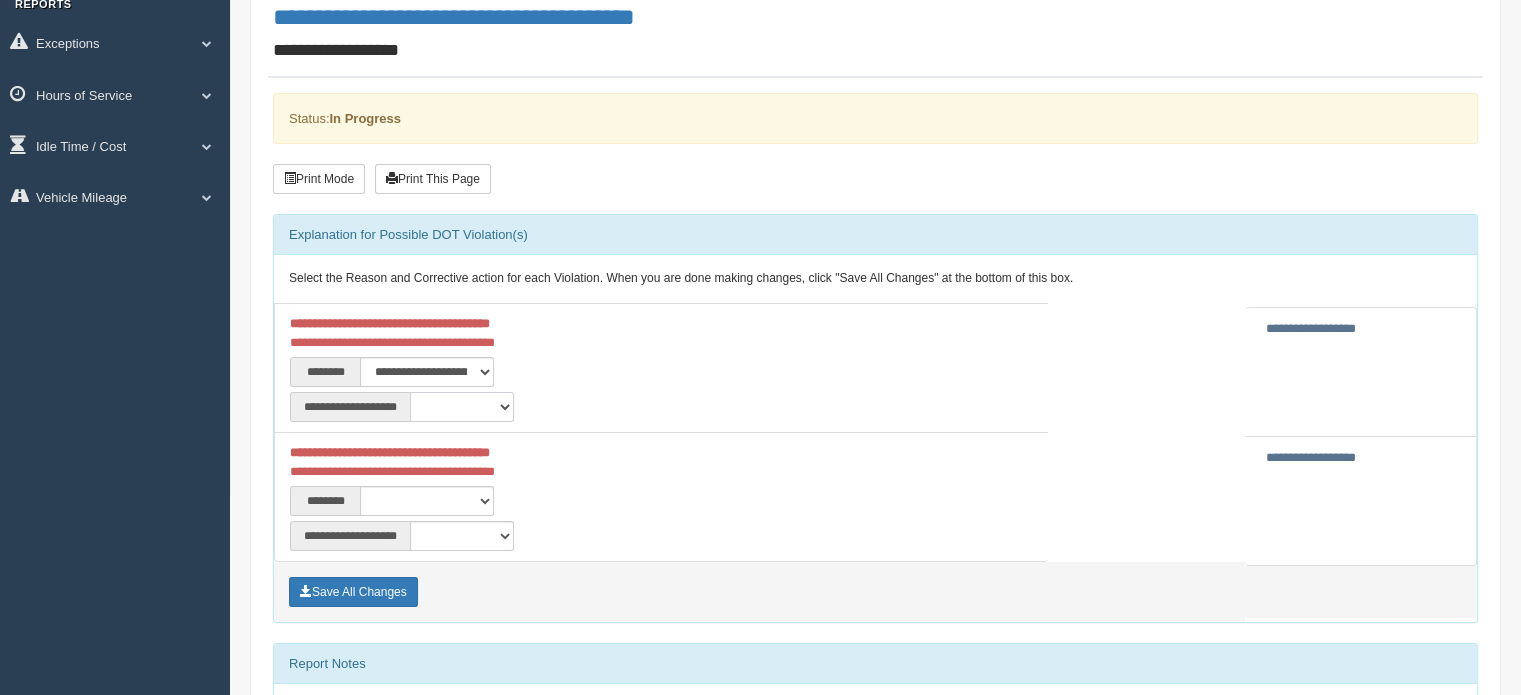 click on "**********" at bounding box center (462, 407) 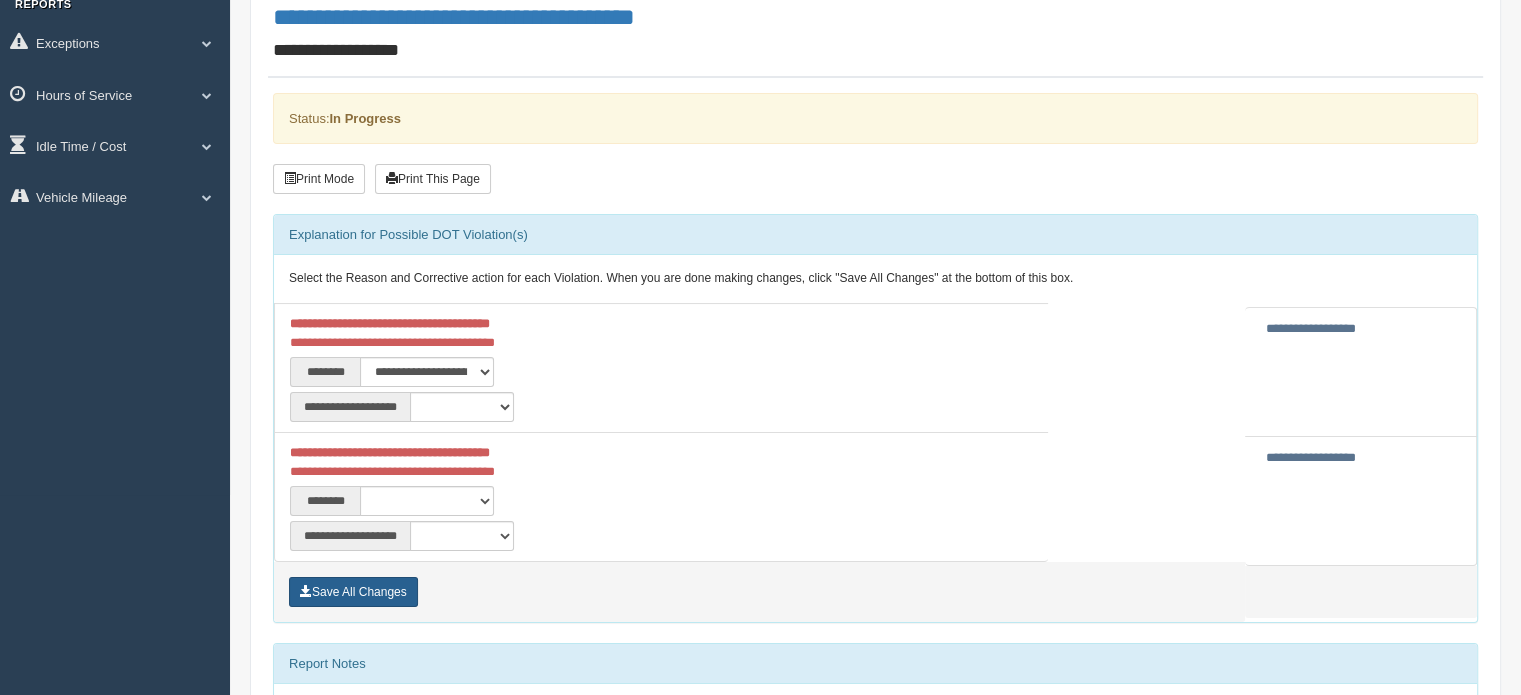 click on "Save All Changes" at bounding box center [353, 592] 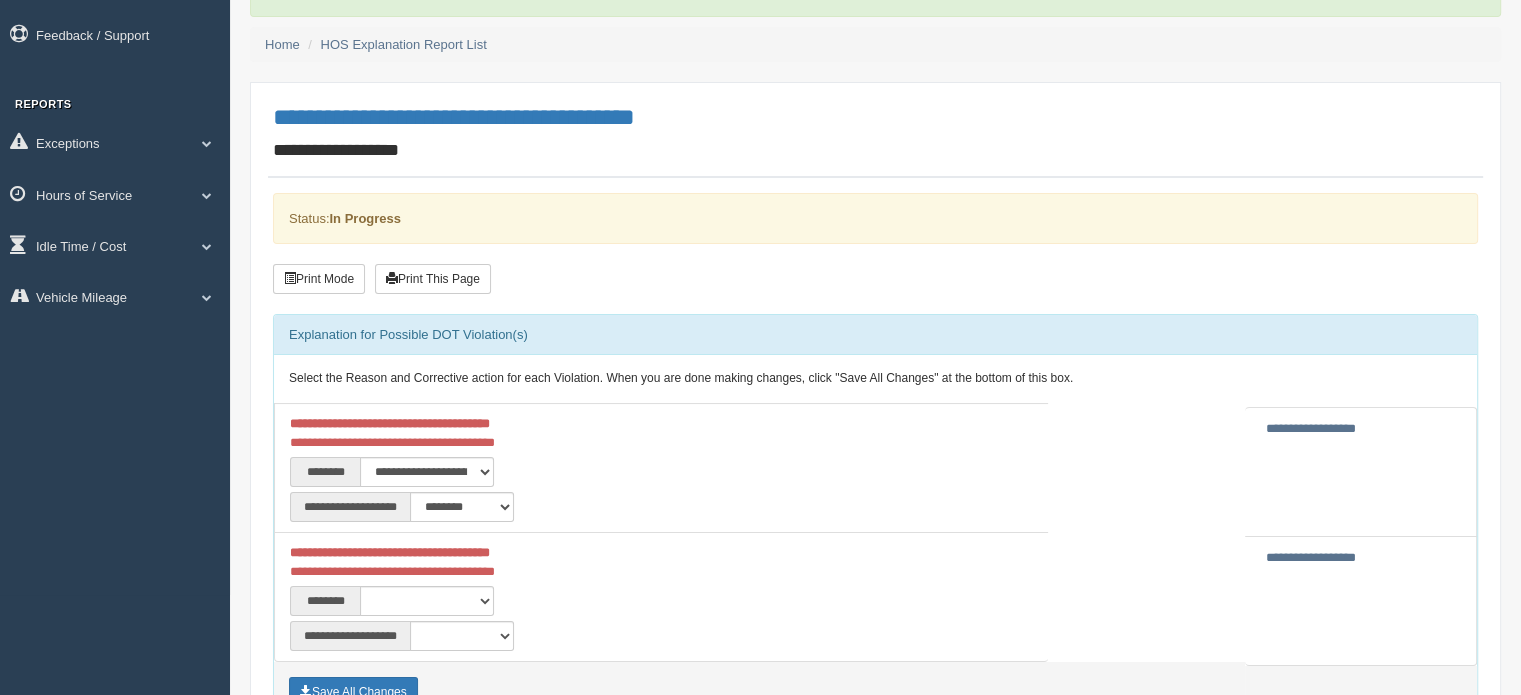 scroll, scrollTop: 200, scrollLeft: 0, axis: vertical 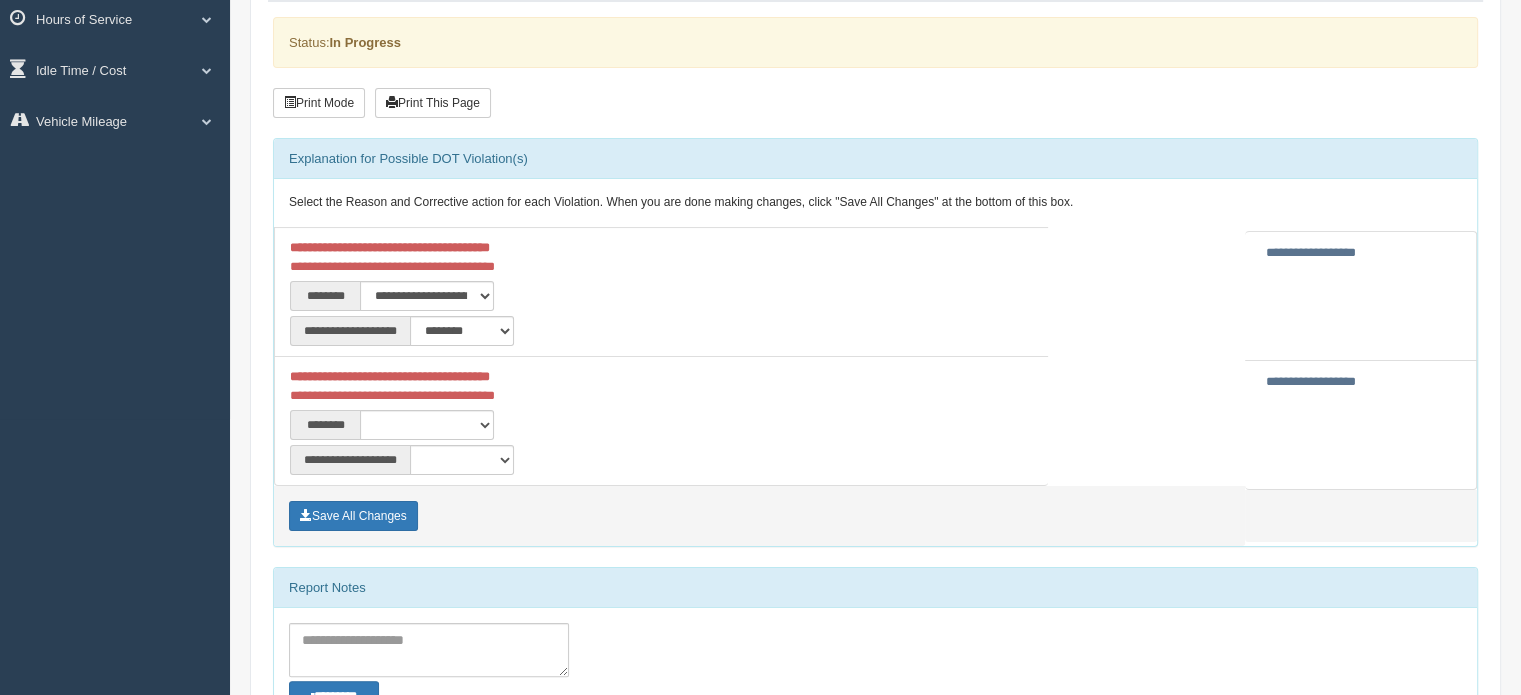 click on "**********" at bounding box center [1311, 381] 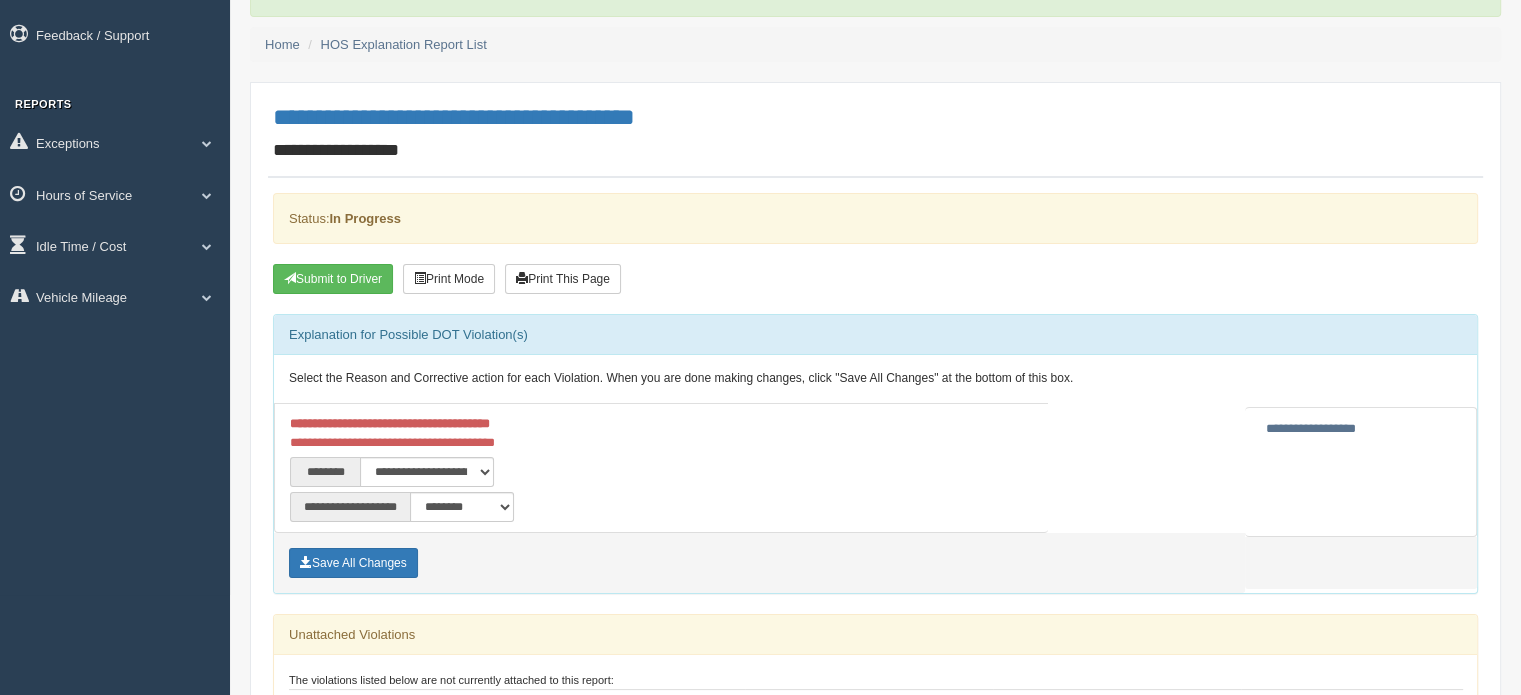 scroll, scrollTop: 200, scrollLeft: 0, axis: vertical 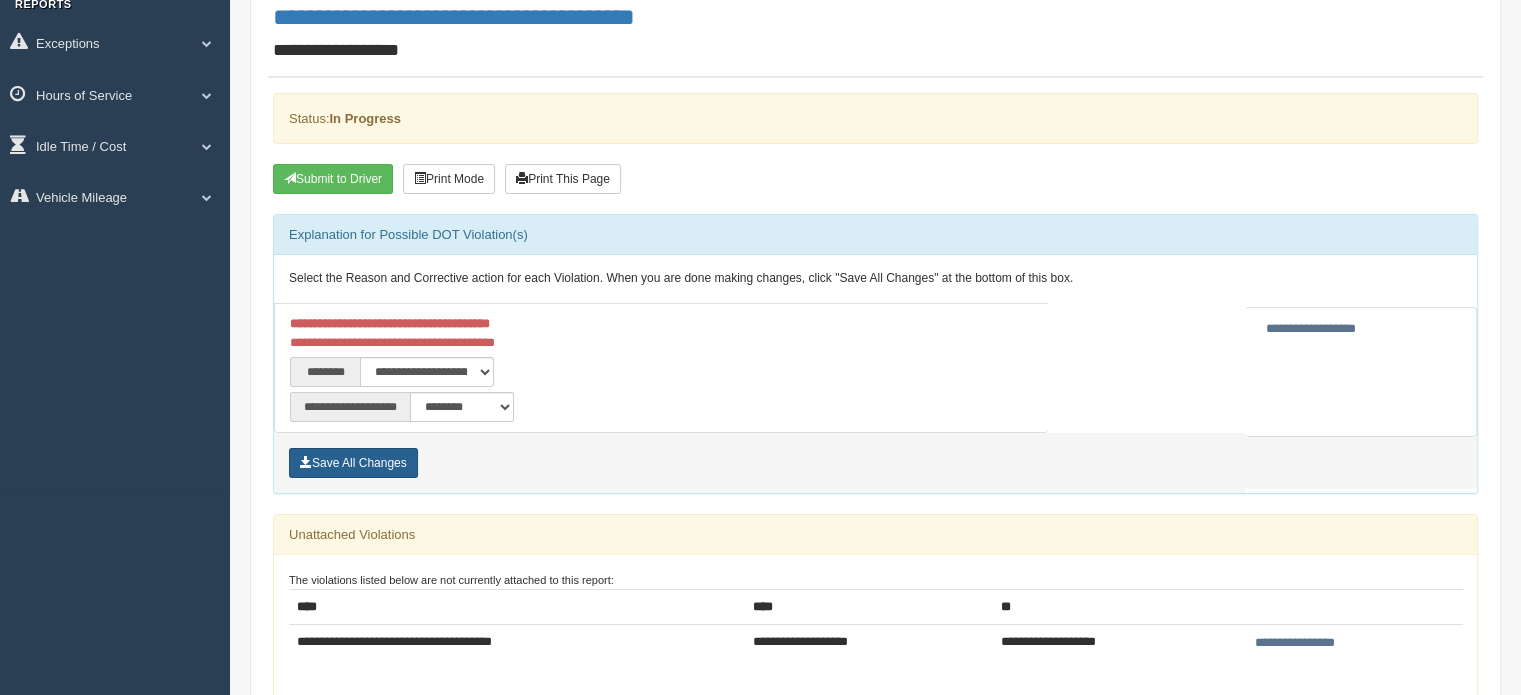 click on "Save All Changes" at bounding box center [353, 463] 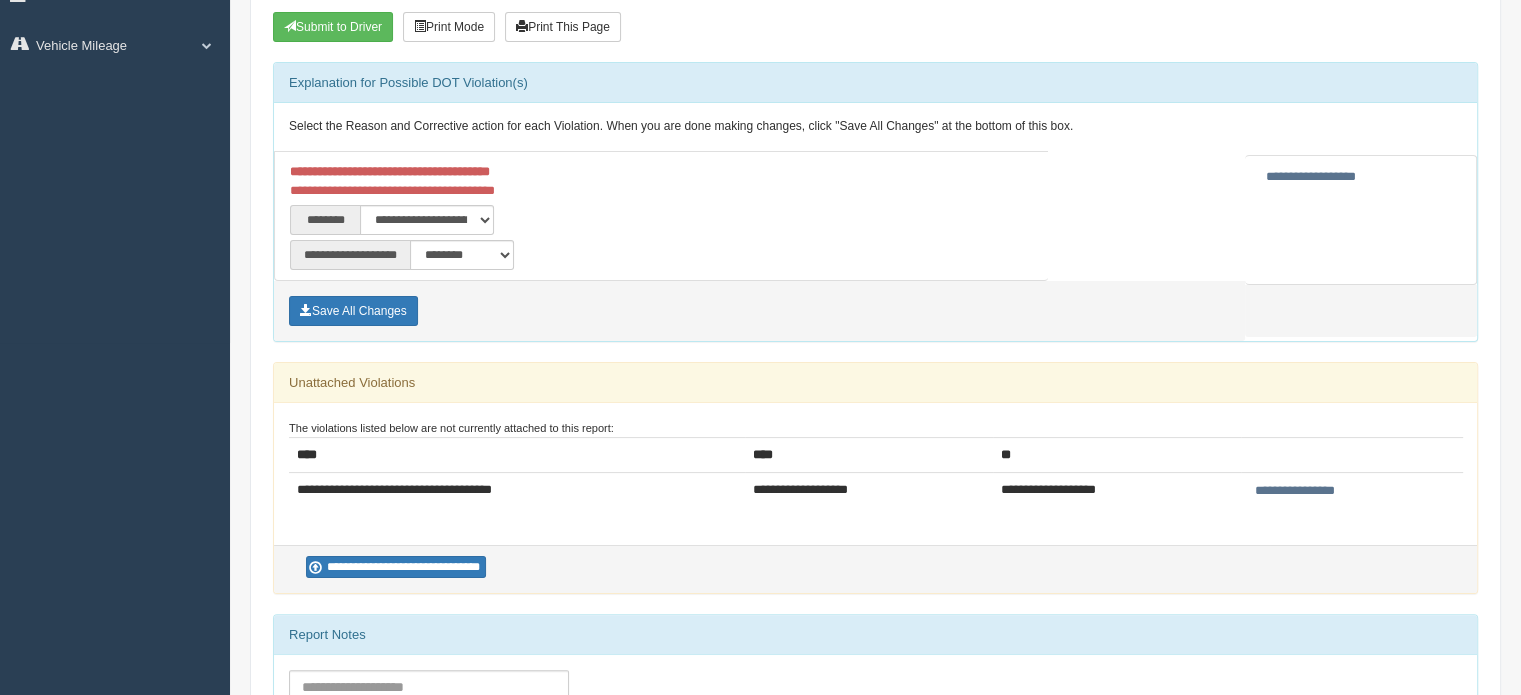 scroll, scrollTop: 222, scrollLeft: 0, axis: vertical 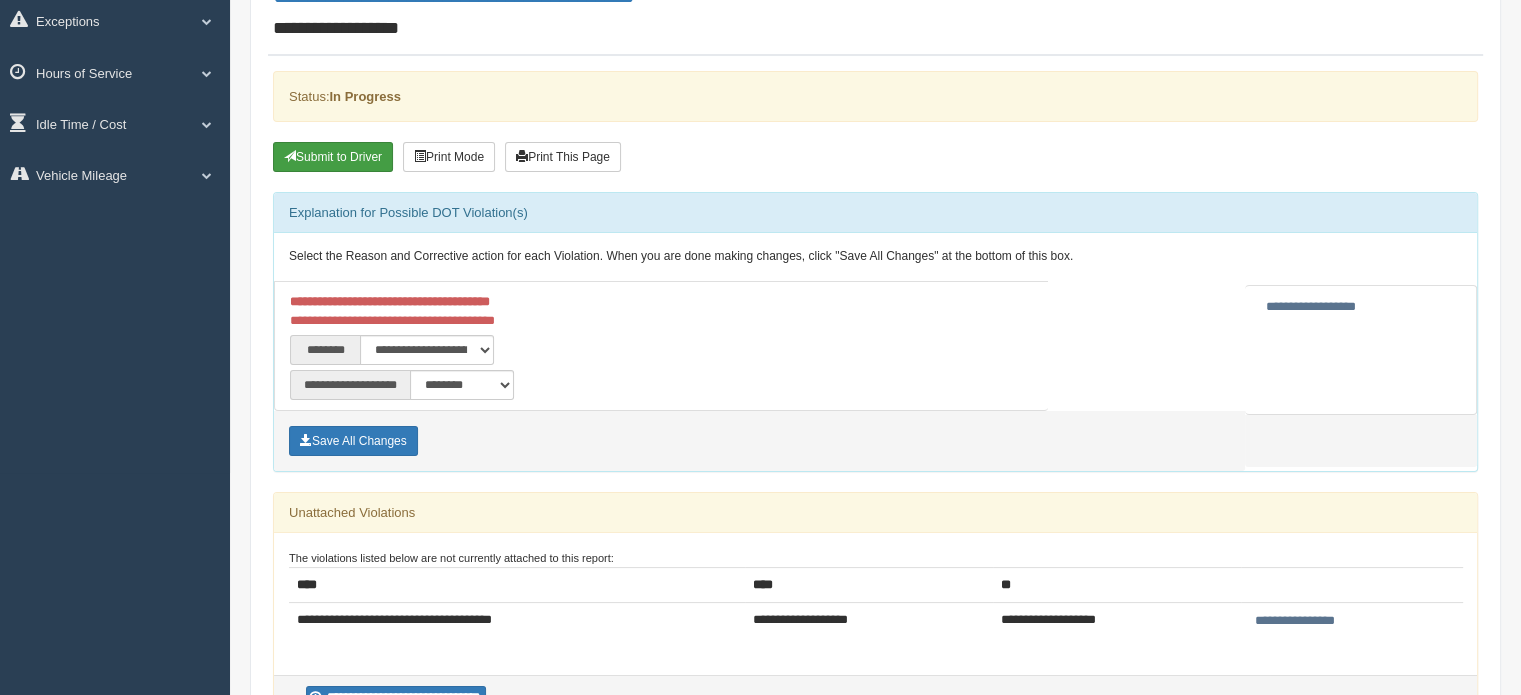 click on "Submit to Driver" at bounding box center (333, 157) 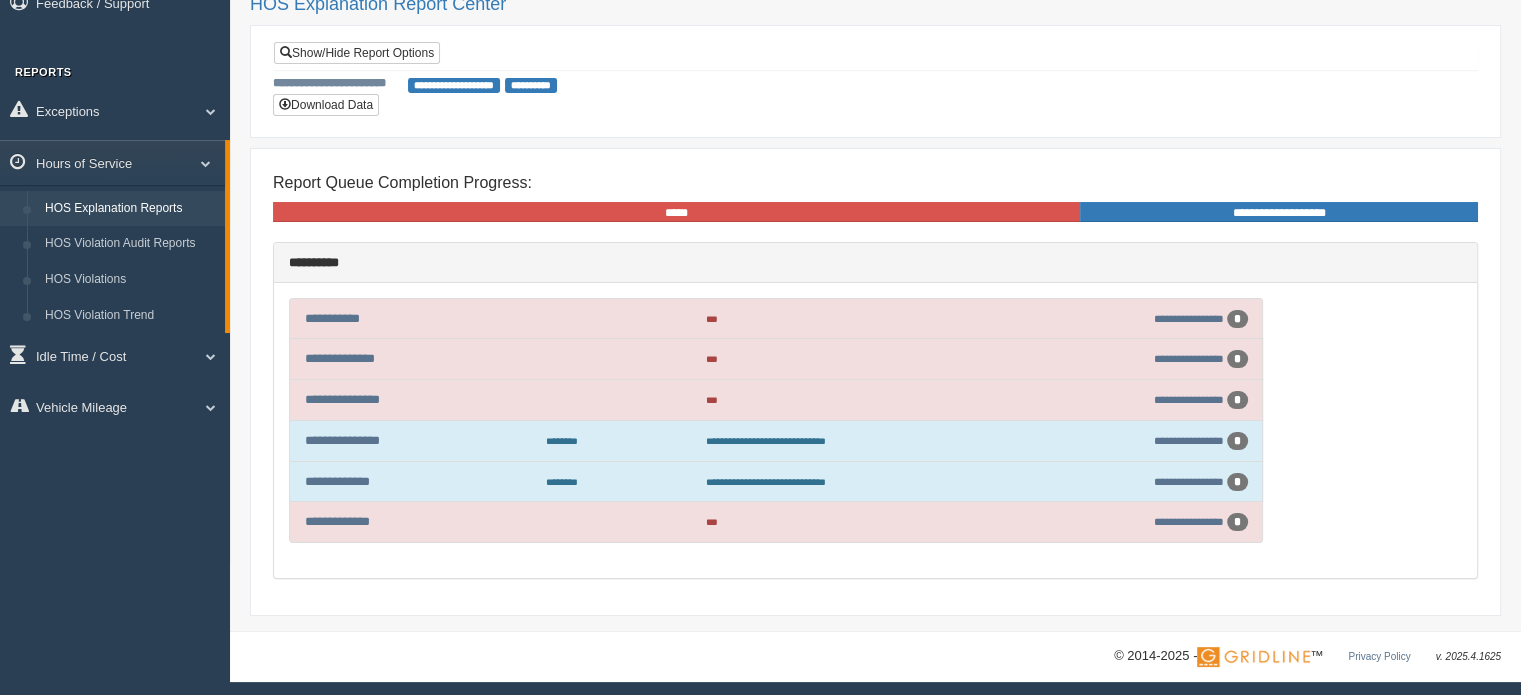 scroll, scrollTop: 132, scrollLeft: 0, axis: vertical 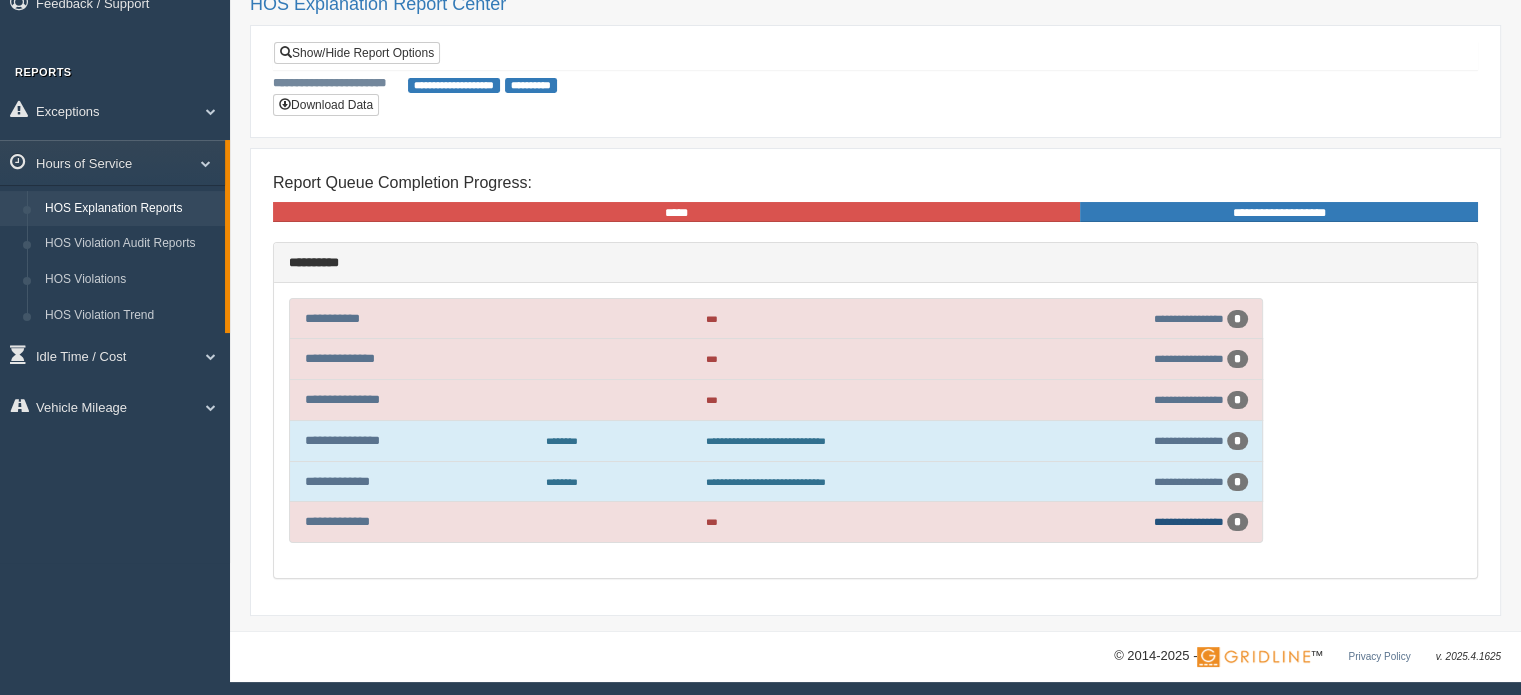 click on "**********" at bounding box center (1189, 521) 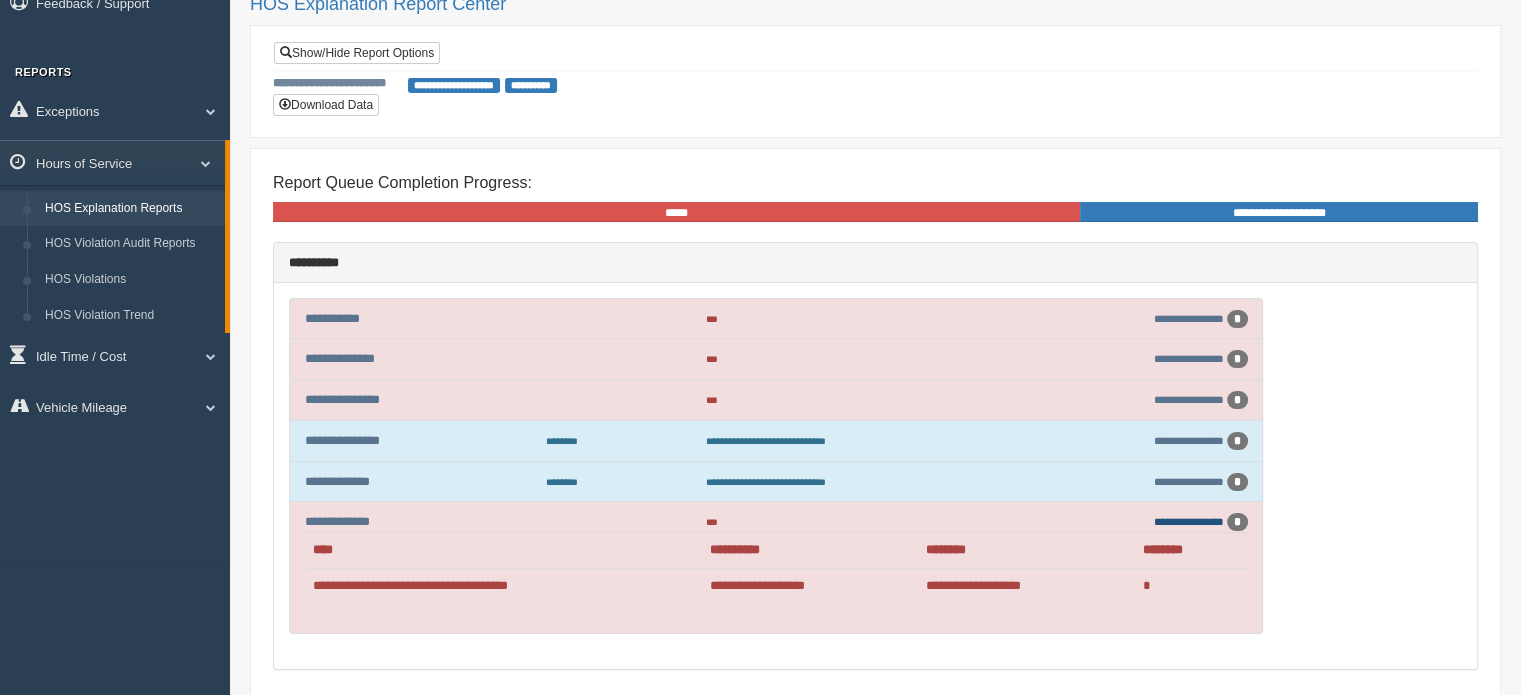 click on "**********" at bounding box center (1189, 521) 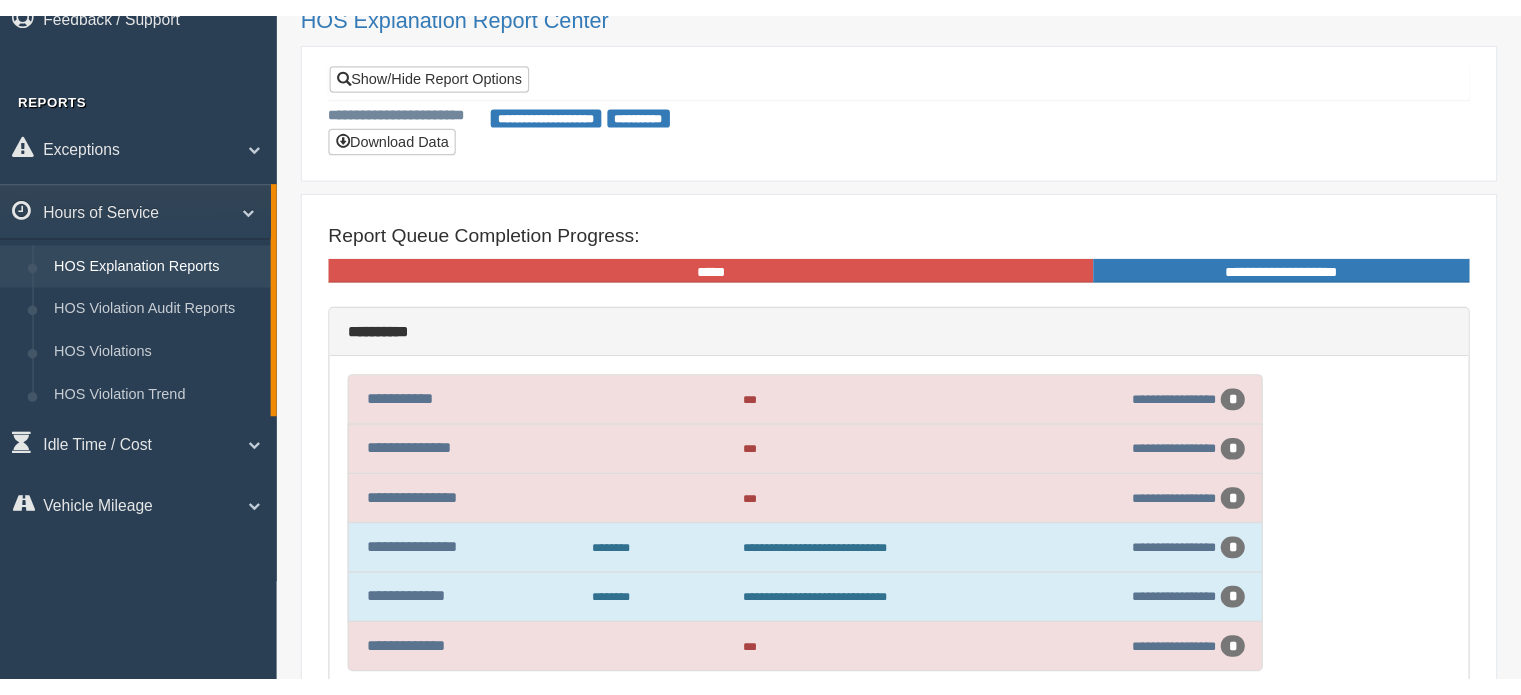scroll, scrollTop: 132, scrollLeft: 0, axis: vertical 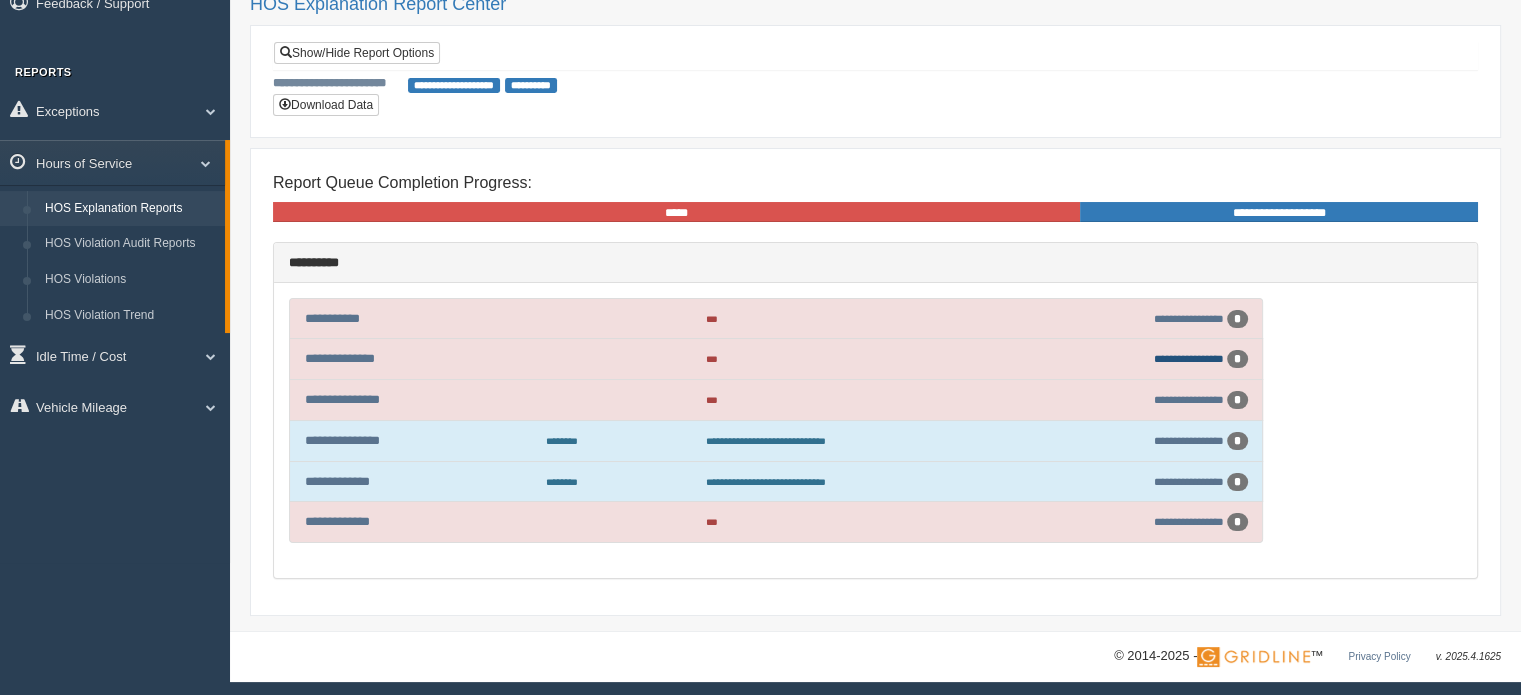 click on "**********" at bounding box center (1189, 358) 